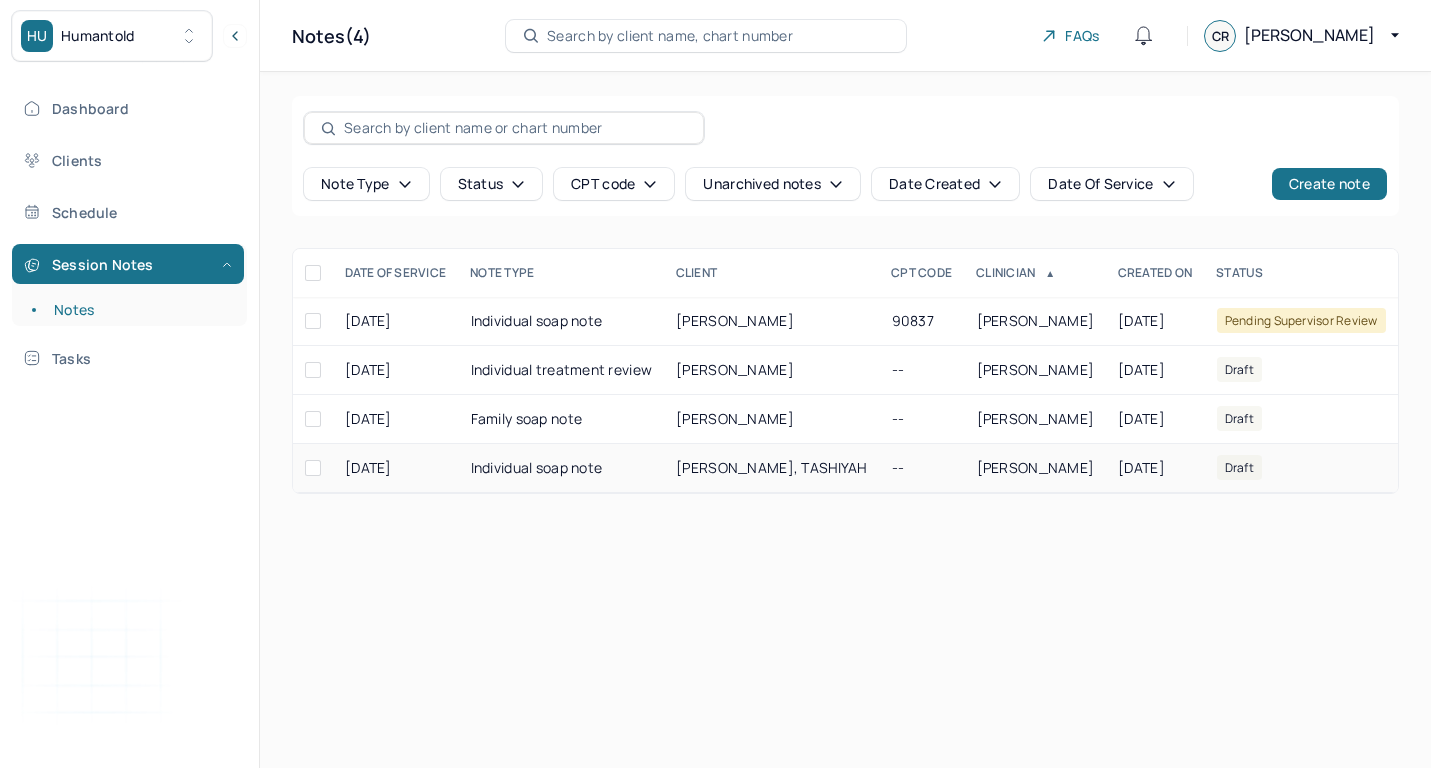 scroll, scrollTop: 0, scrollLeft: 0, axis: both 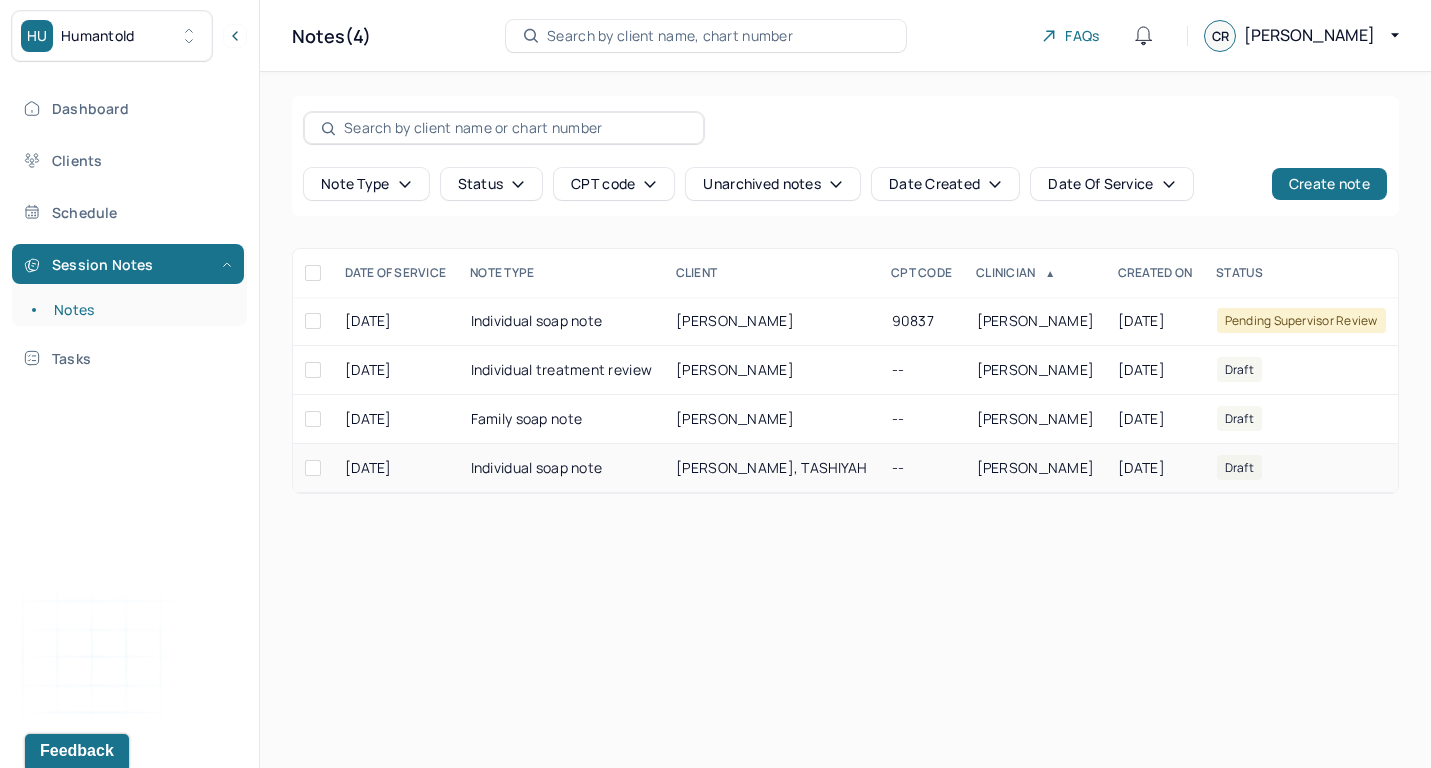 click on "[PERSON_NAME], TASHIYAH" at bounding box center (771, 468) 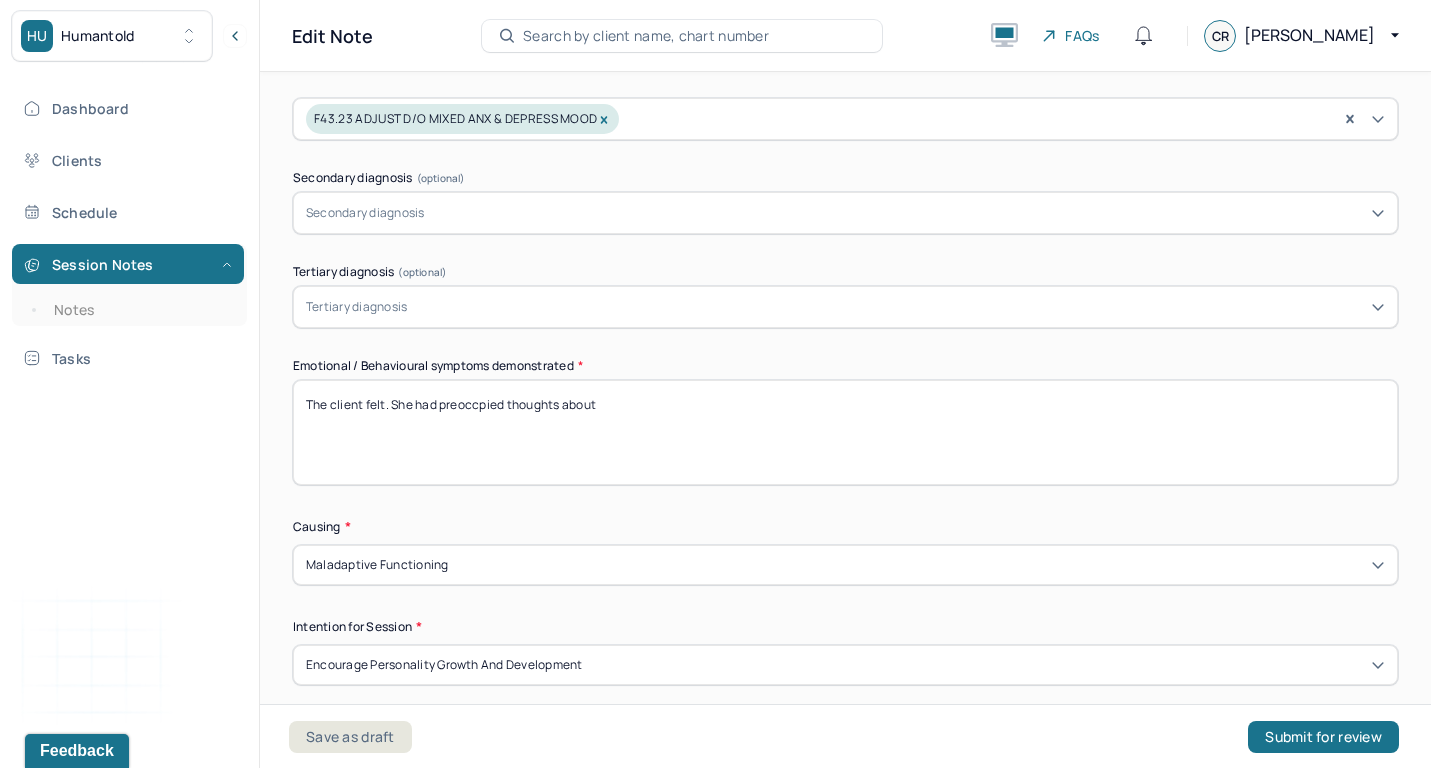 scroll, scrollTop: 802, scrollLeft: 0, axis: vertical 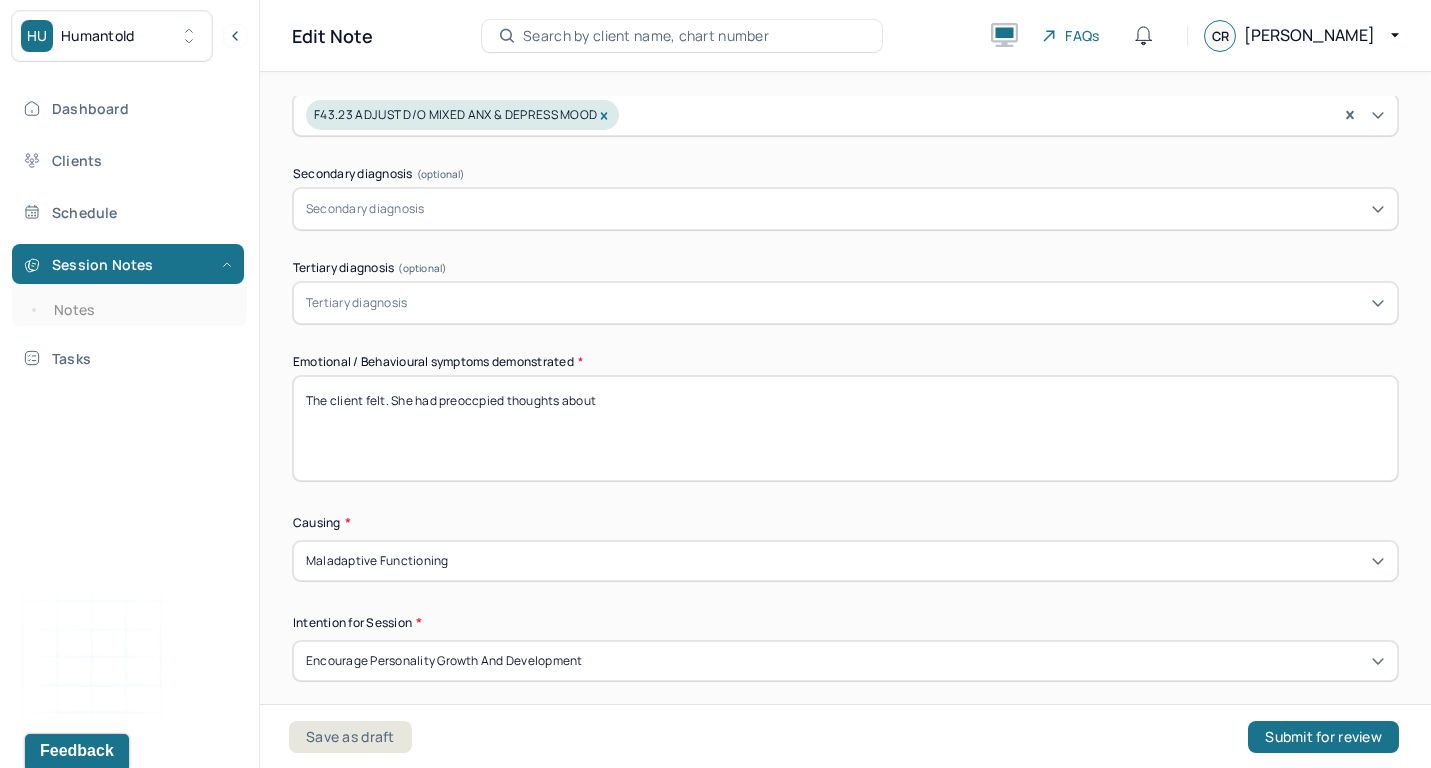 click on "The client felt. She had preoccpied thoughts about" at bounding box center [845, 428] 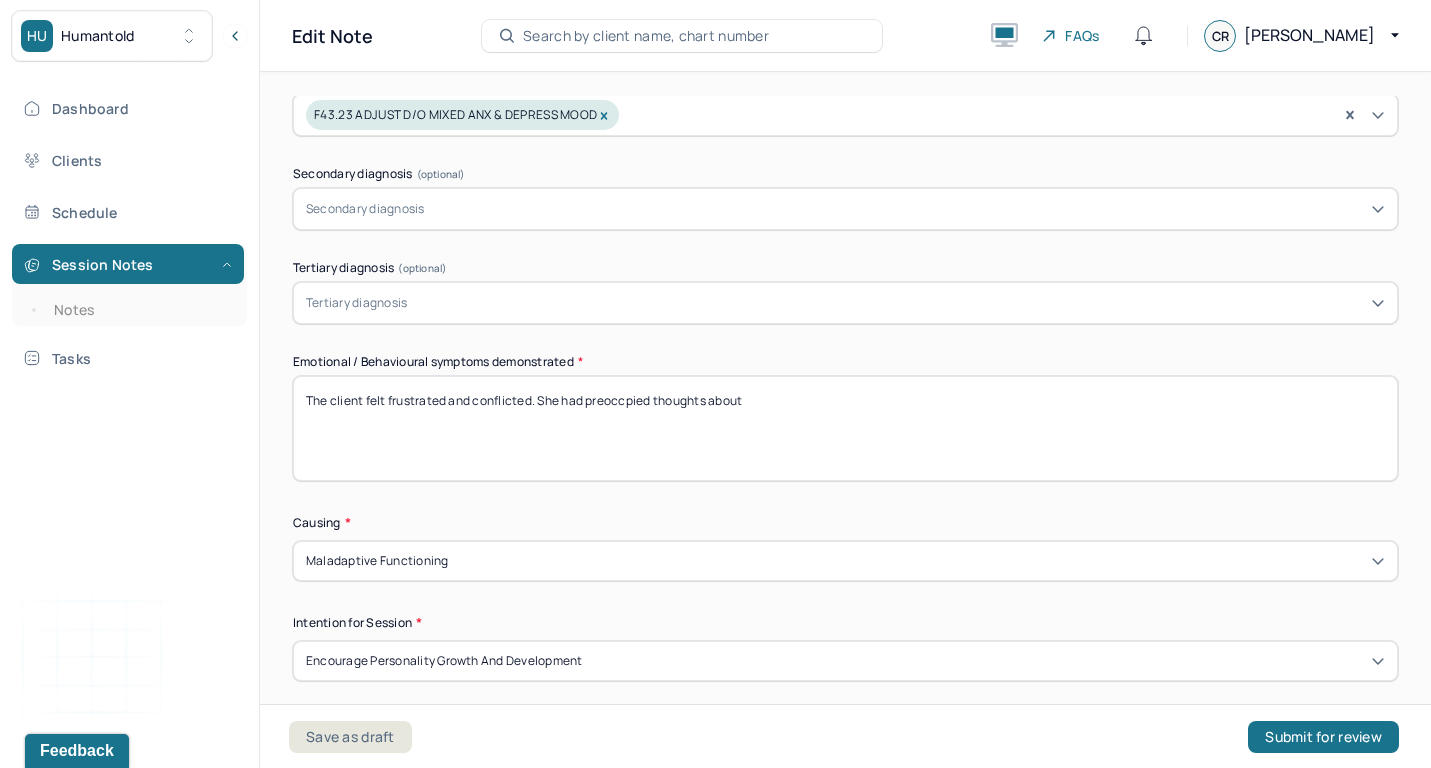click on "The client felt. She had preoccpied thoughts about" at bounding box center [845, 428] 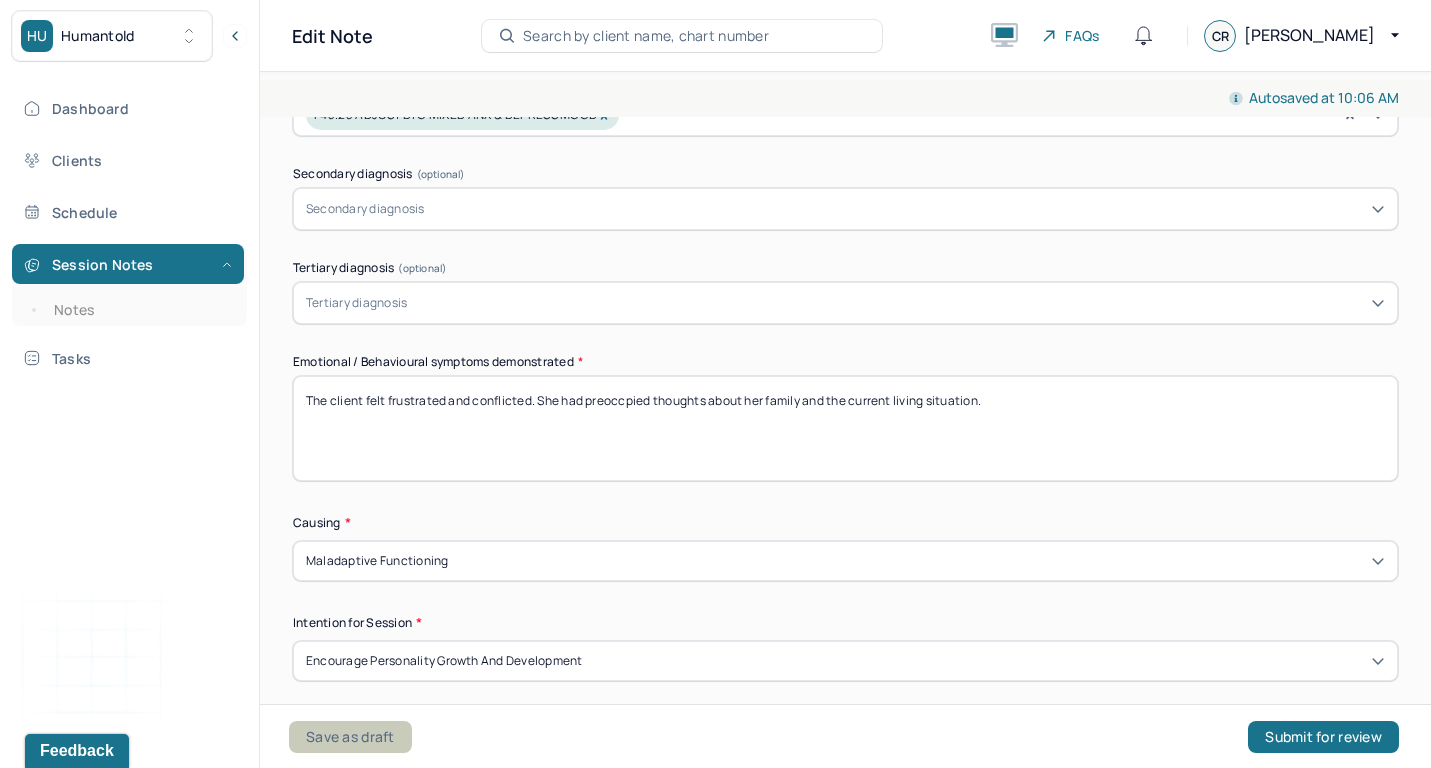 type on "The client felt frustrated and conflicted. She had preoccpied thoughts about her family and the current living situation." 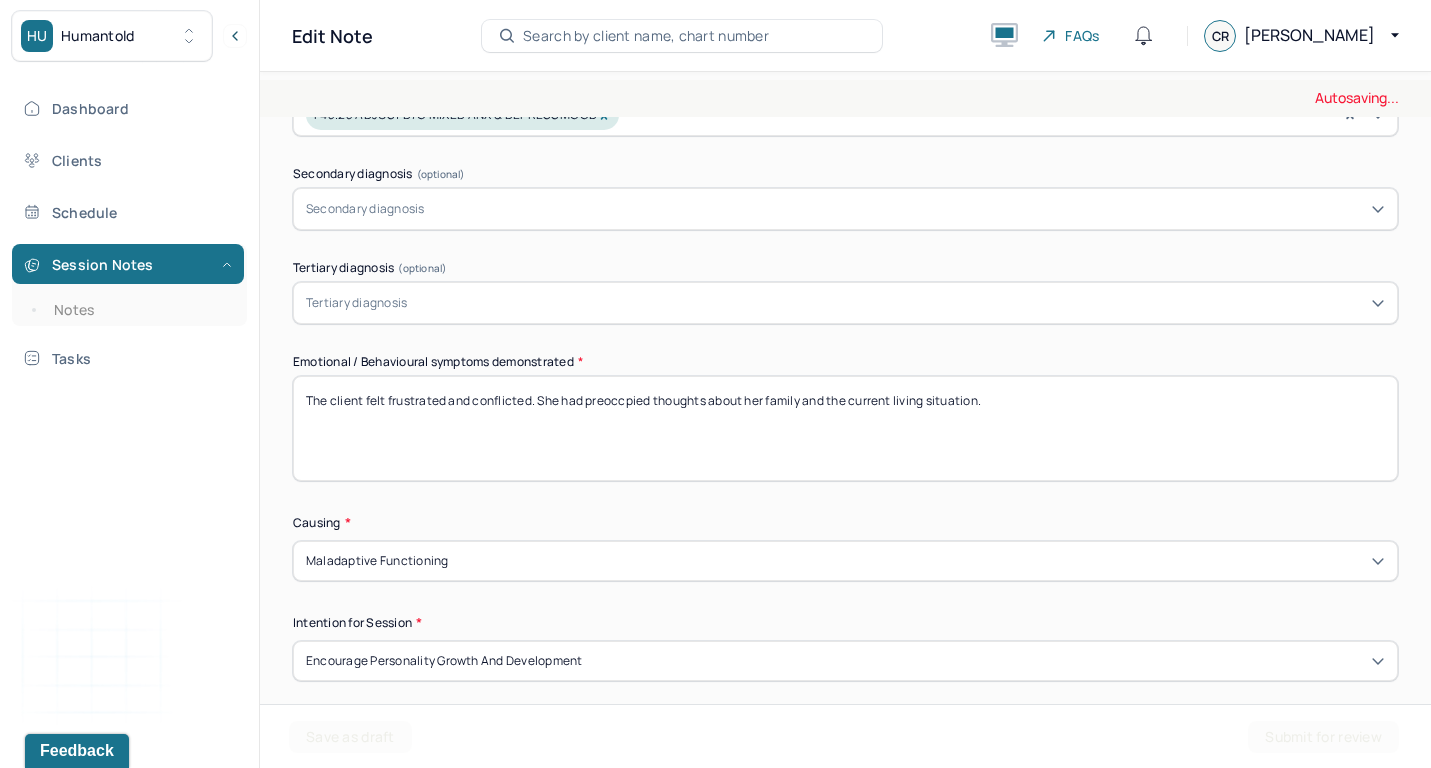 scroll, scrollTop: 0, scrollLeft: 0, axis: both 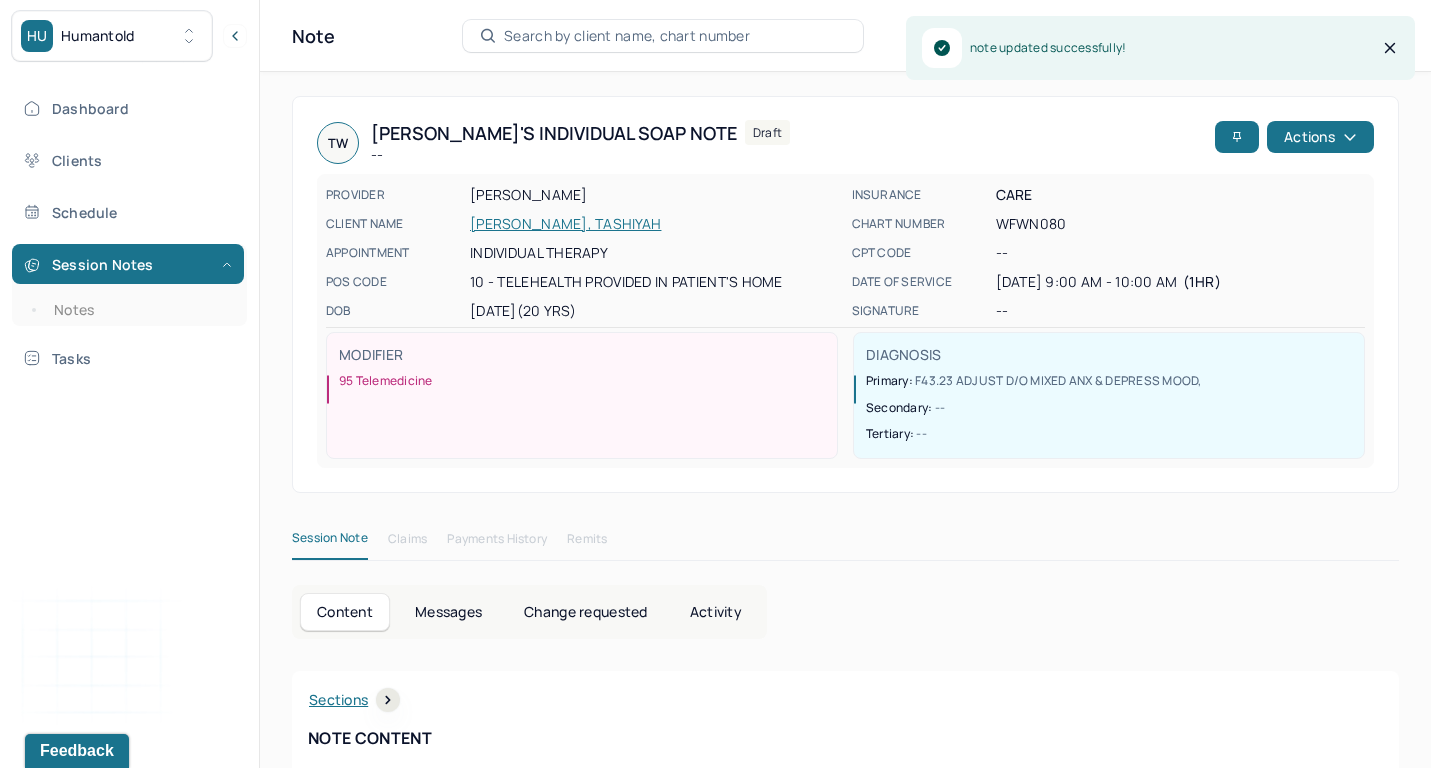 click on "[PERSON_NAME], TASHIYAH" at bounding box center [655, 224] 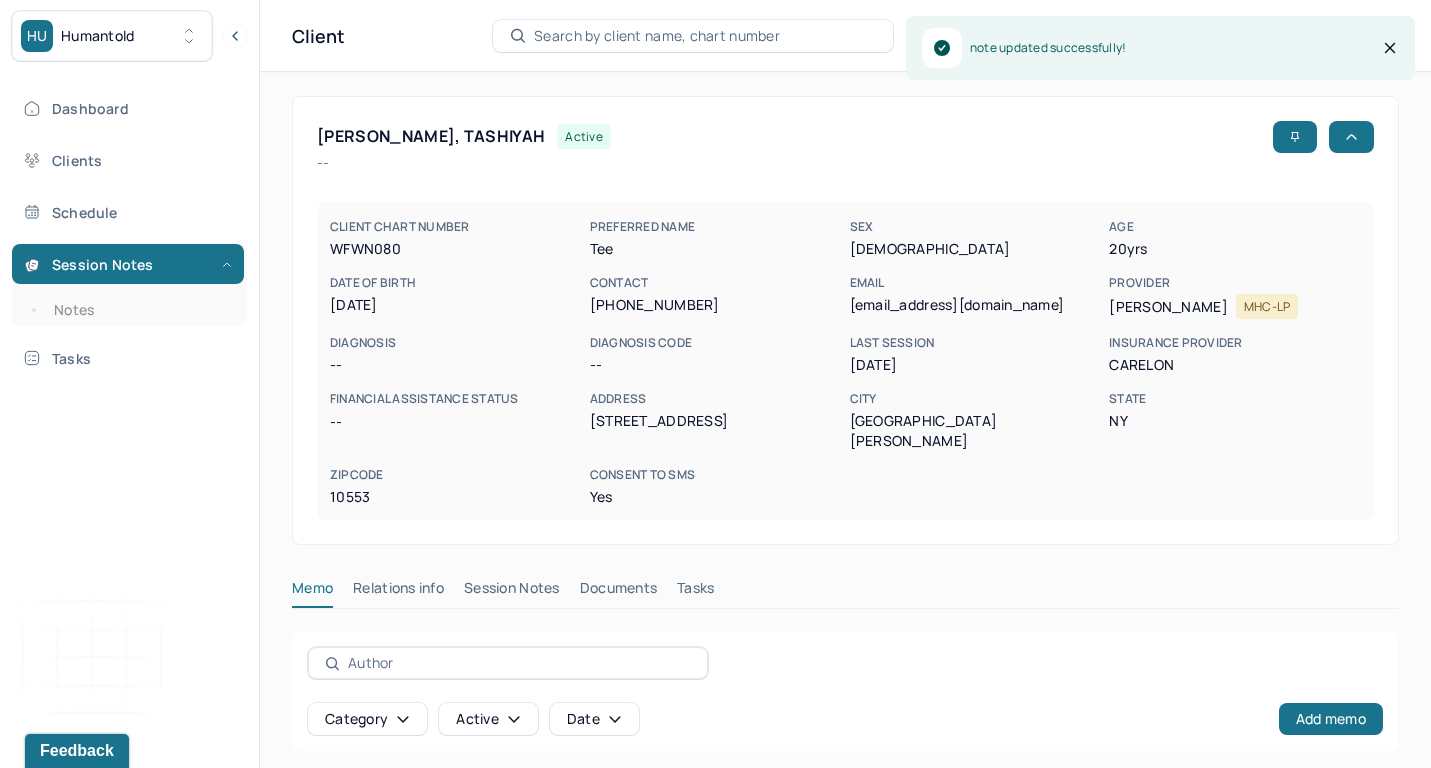 click on "Session Notes" at bounding box center (512, 592) 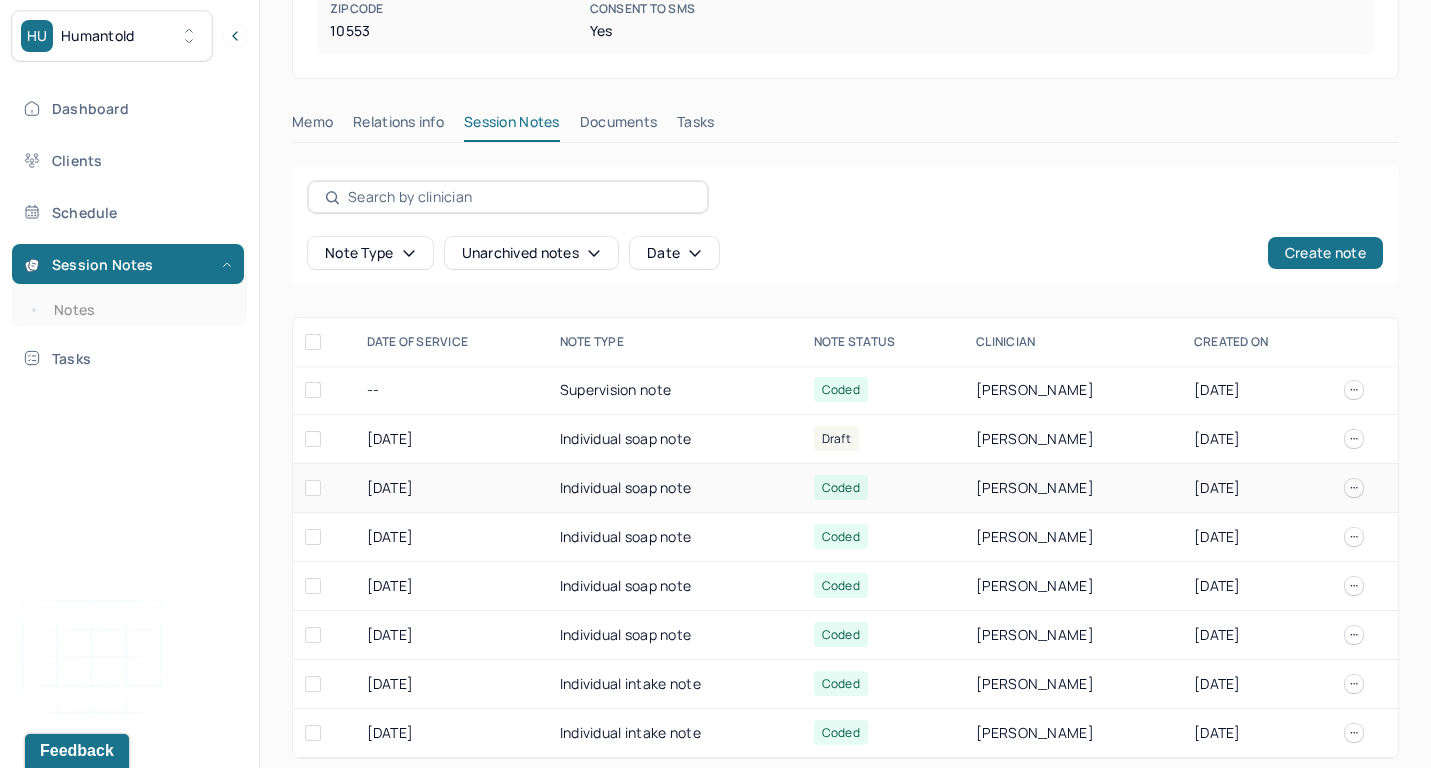 click on "Individual soap note" at bounding box center [675, 488] 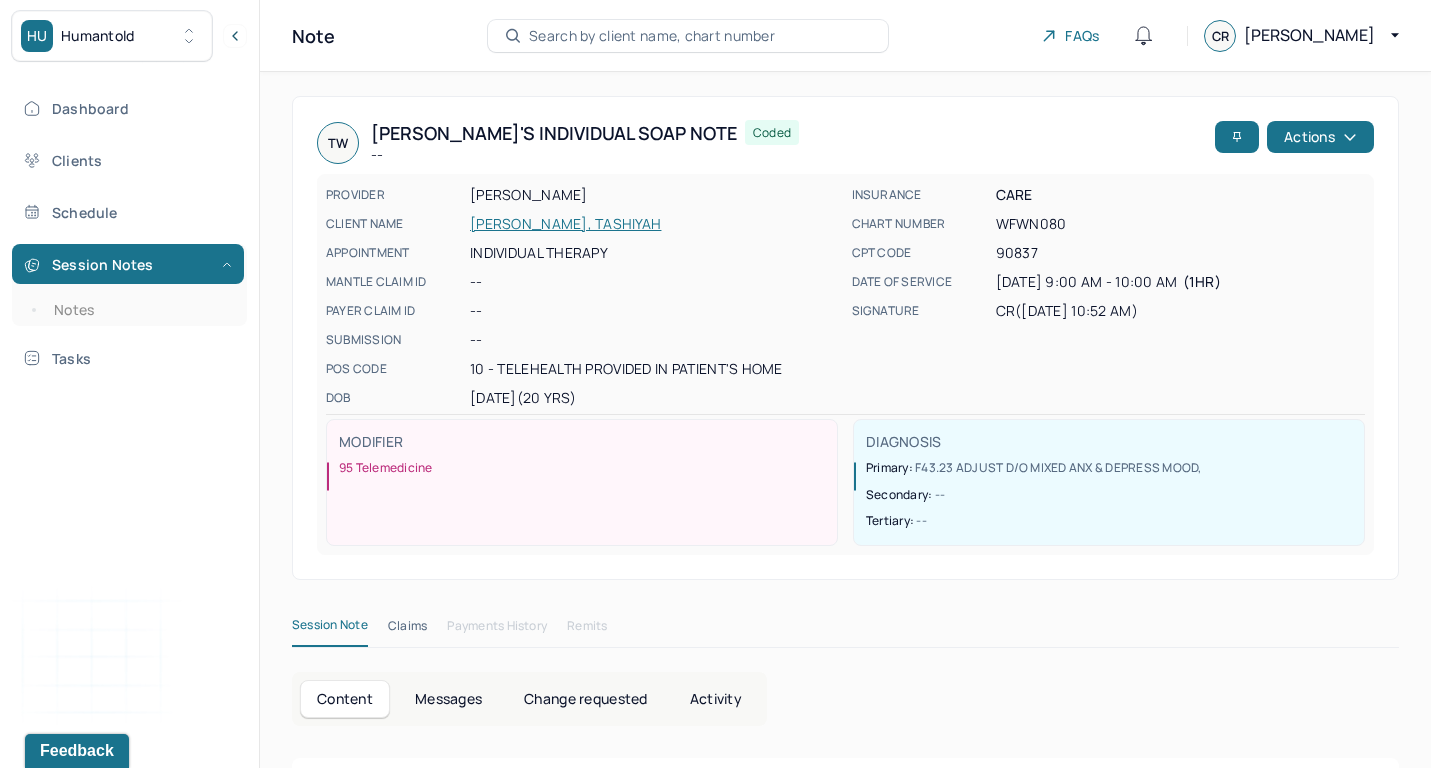 scroll, scrollTop: 0, scrollLeft: 0, axis: both 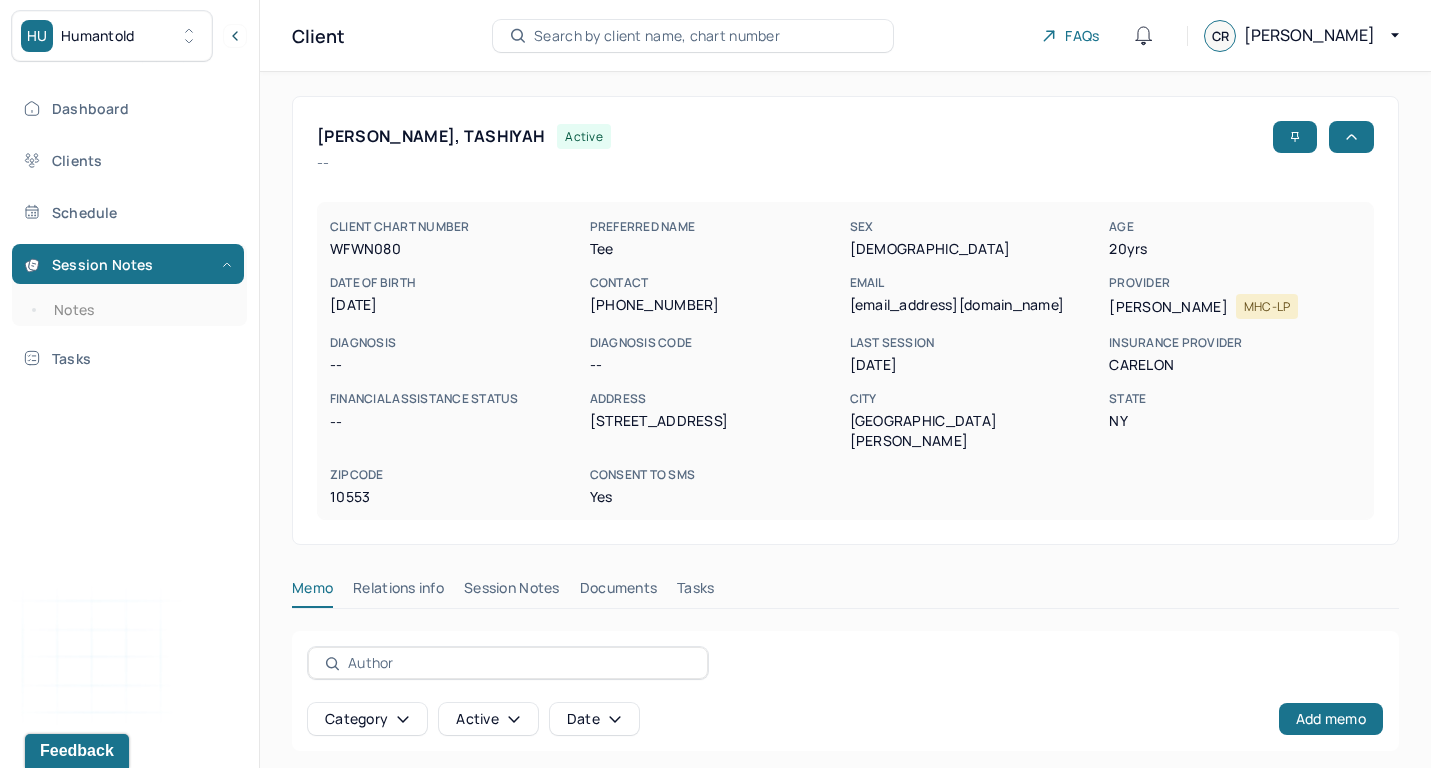 click on "Session Notes" at bounding box center (512, 592) 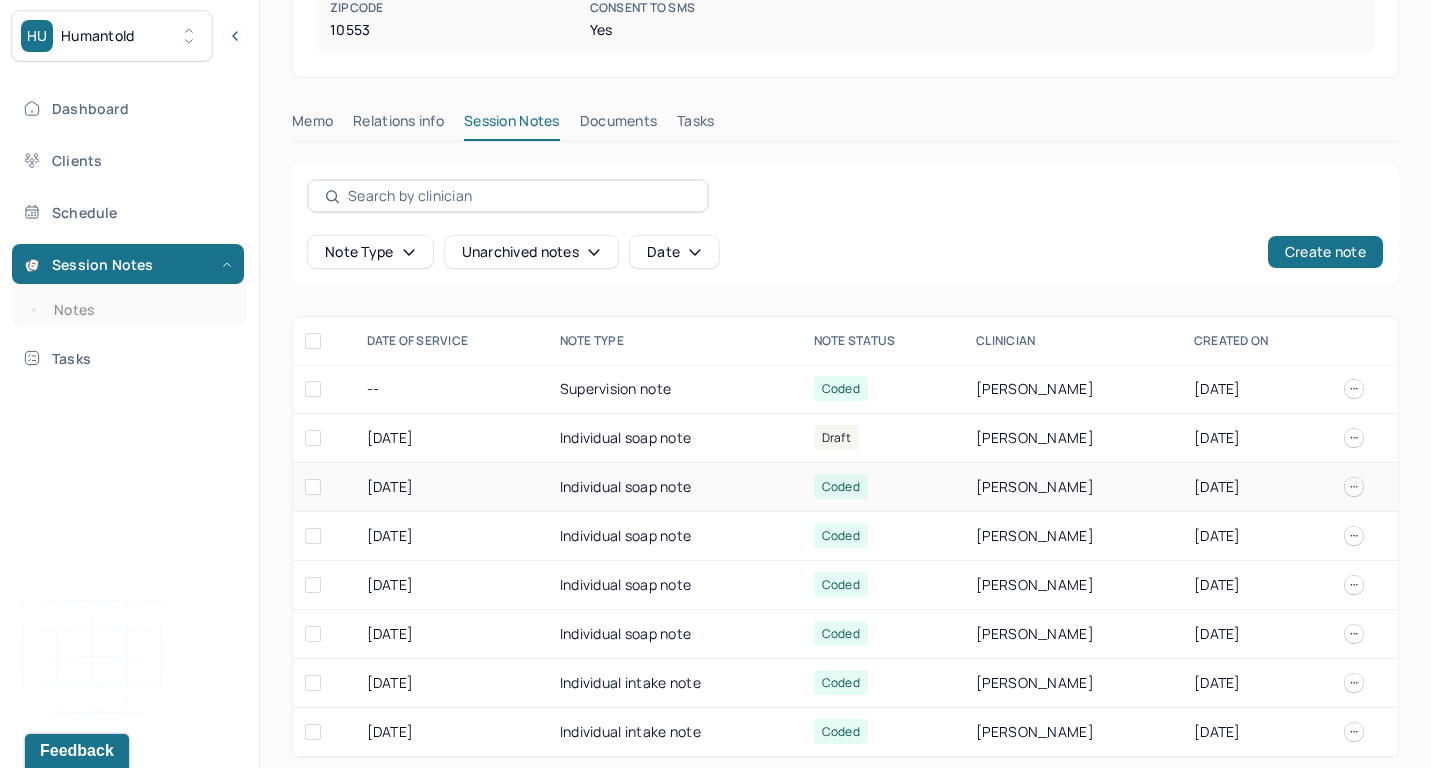 scroll, scrollTop: 466, scrollLeft: 0, axis: vertical 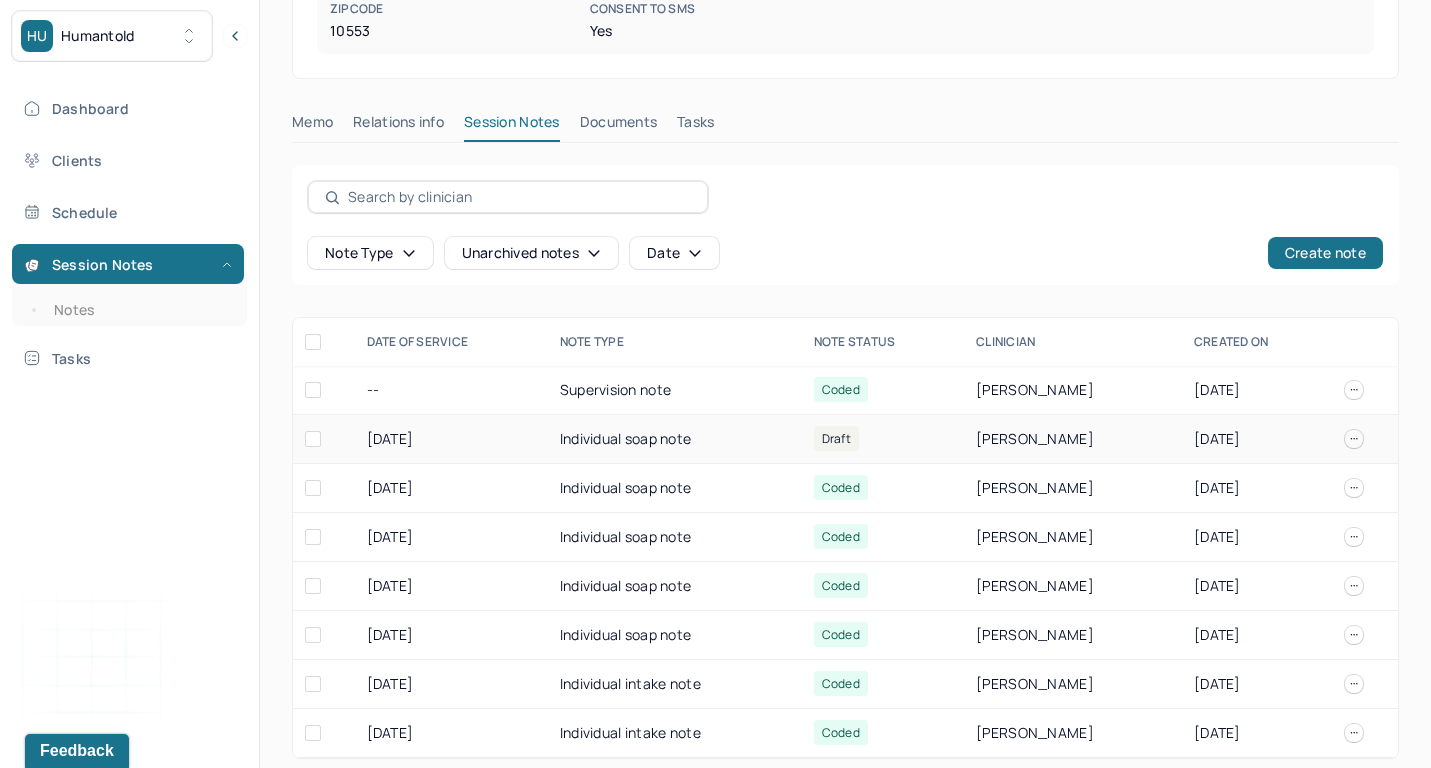 click on "Individual soap note" at bounding box center (675, 439) 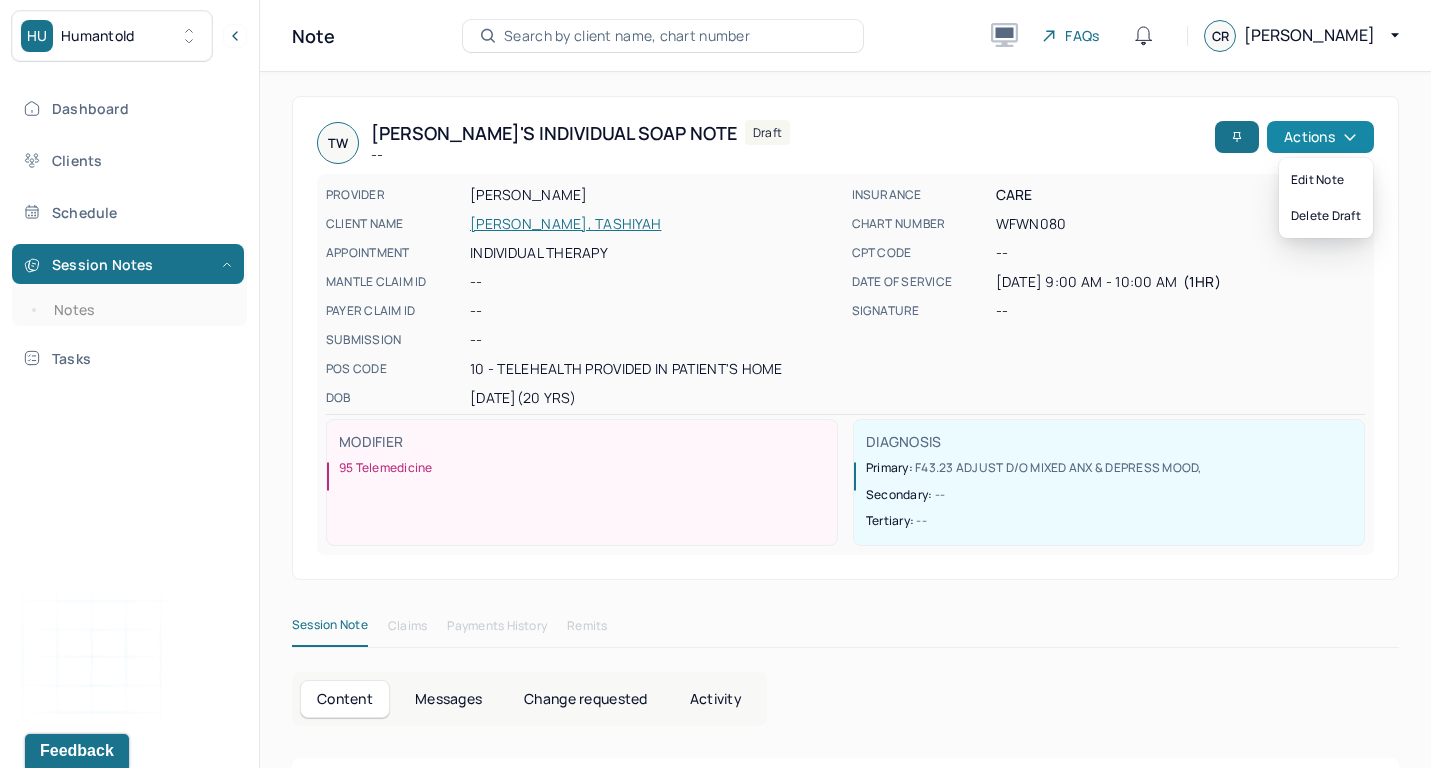 scroll, scrollTop: 0, scrollLeft: 0, axis: both 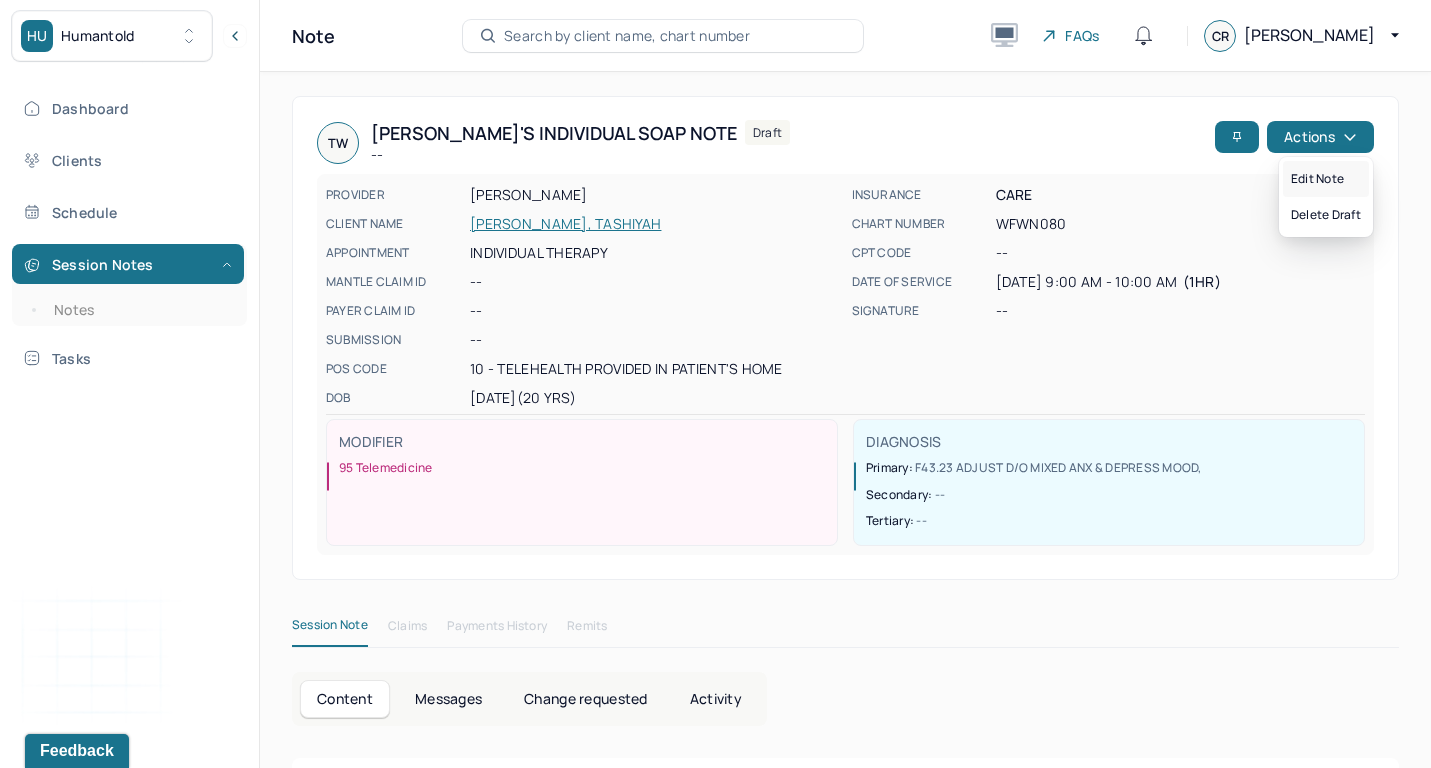 click on "Edit note" at bounding box center [1326, 179] 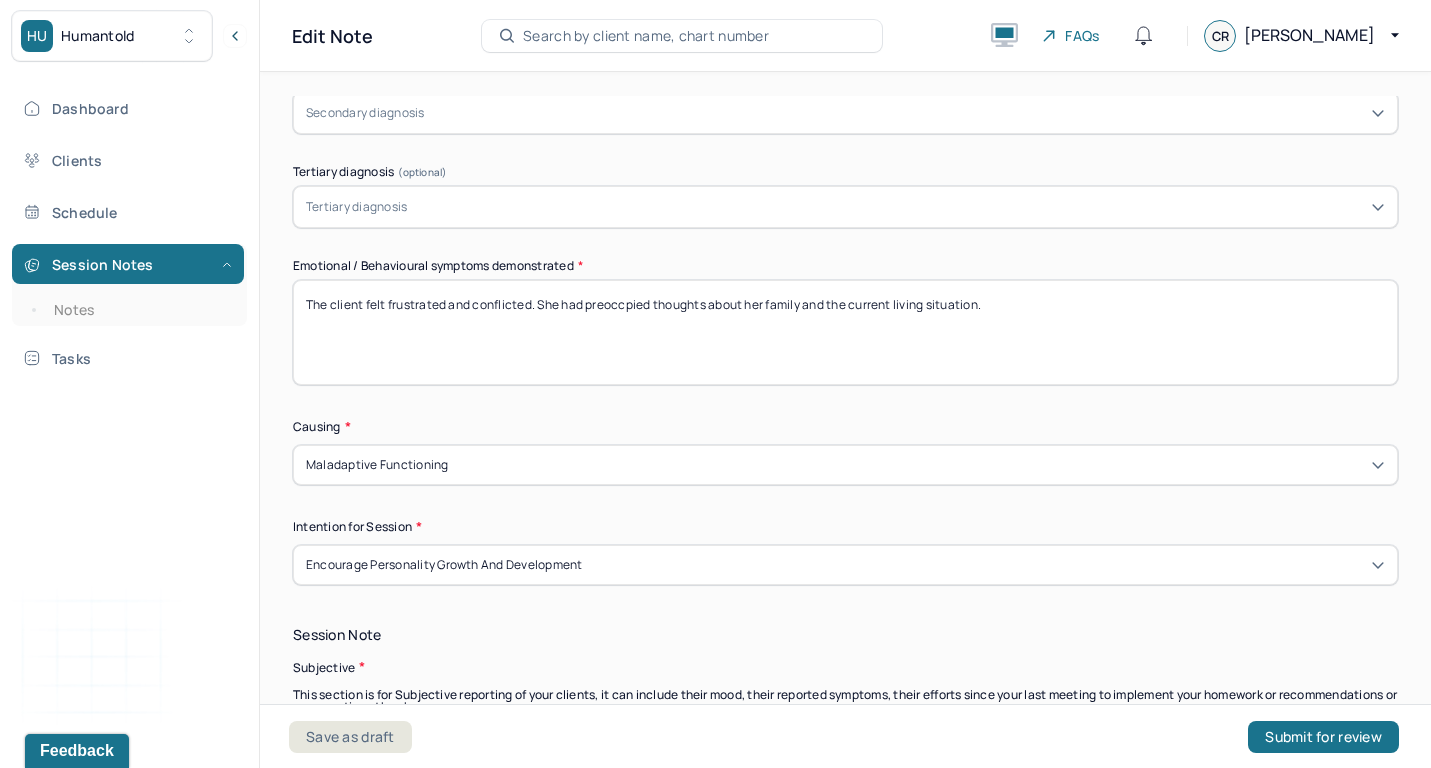 scroll, scrollTop: 1055, scrollLeft: 0, axis: vertical 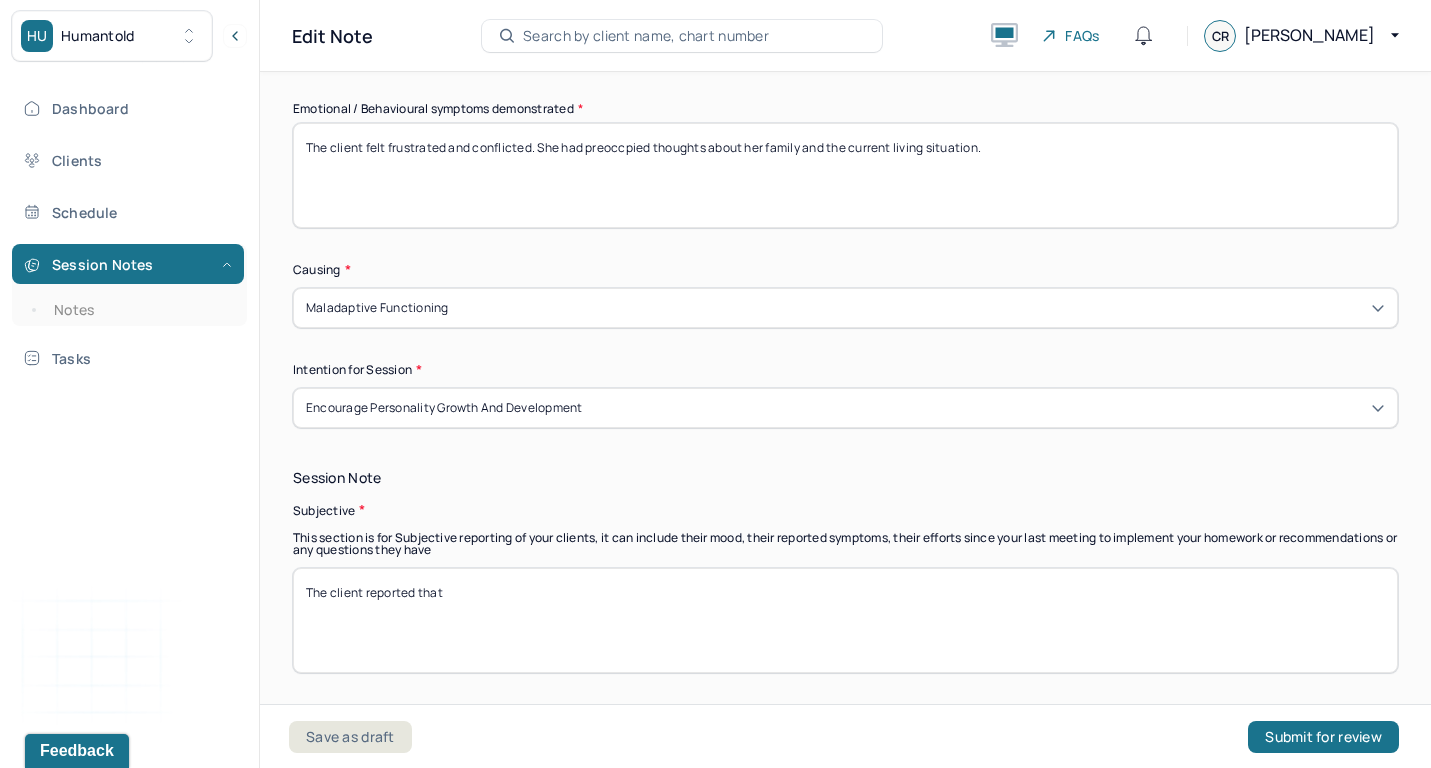 click on "The client reported that" at bounding box center [845, 620] 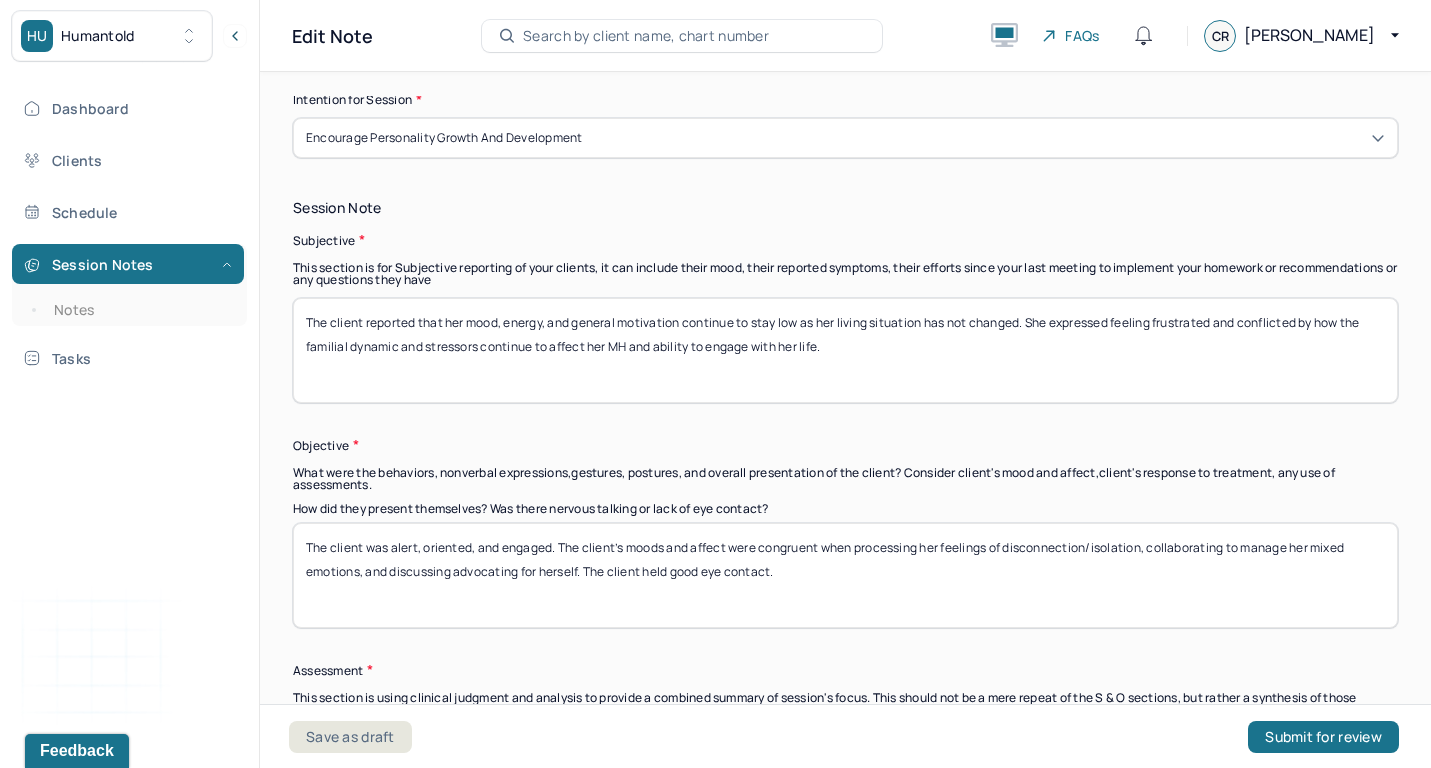 scroll, scrollTop: 1500, scrollLeft: 0, axis: vertical 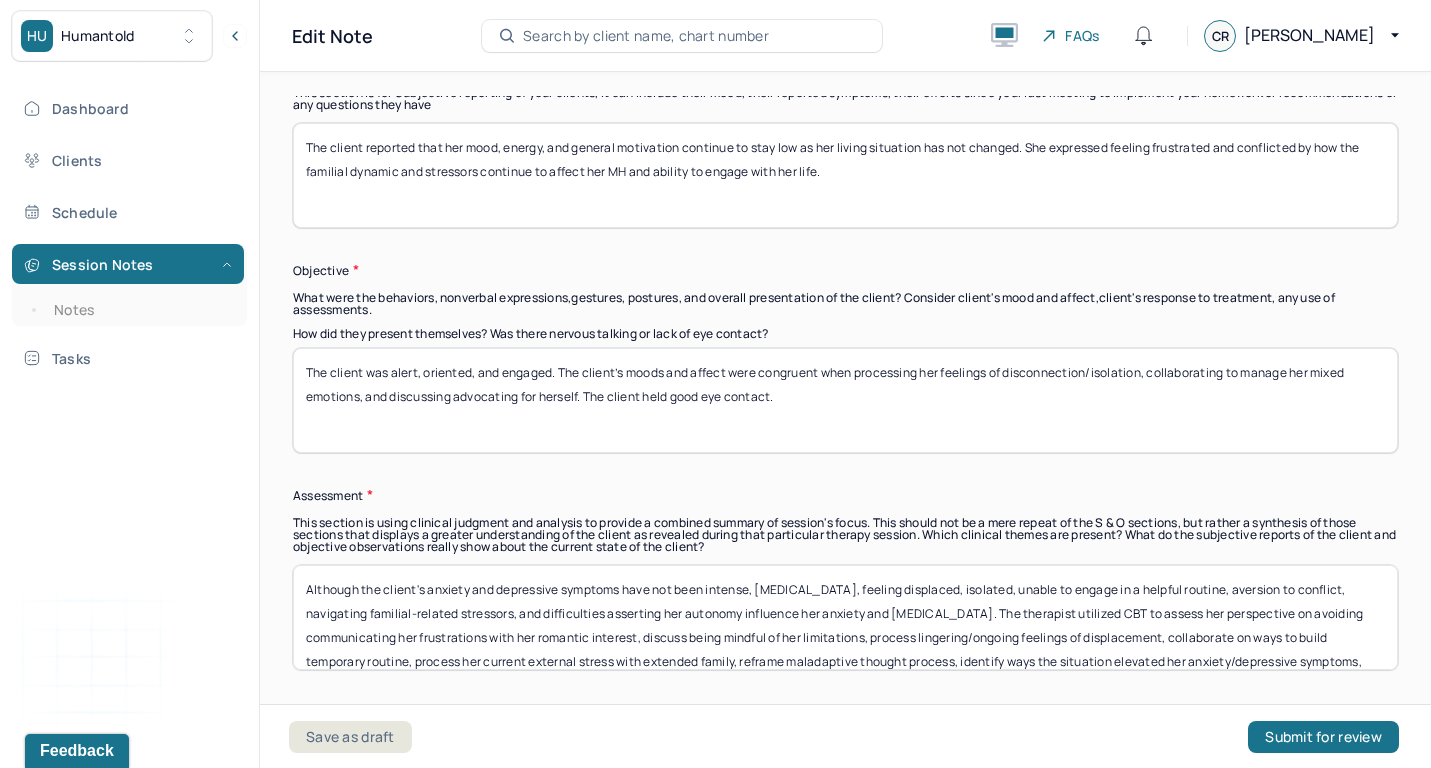 type on "The client reported that her mood, energy, and general motivation continue to stay low as her living situation has not changed. She expressed feeling frustrated and conflicted by how the familial dynamic and stressors continue to affect her MH and ability to engage with her life." 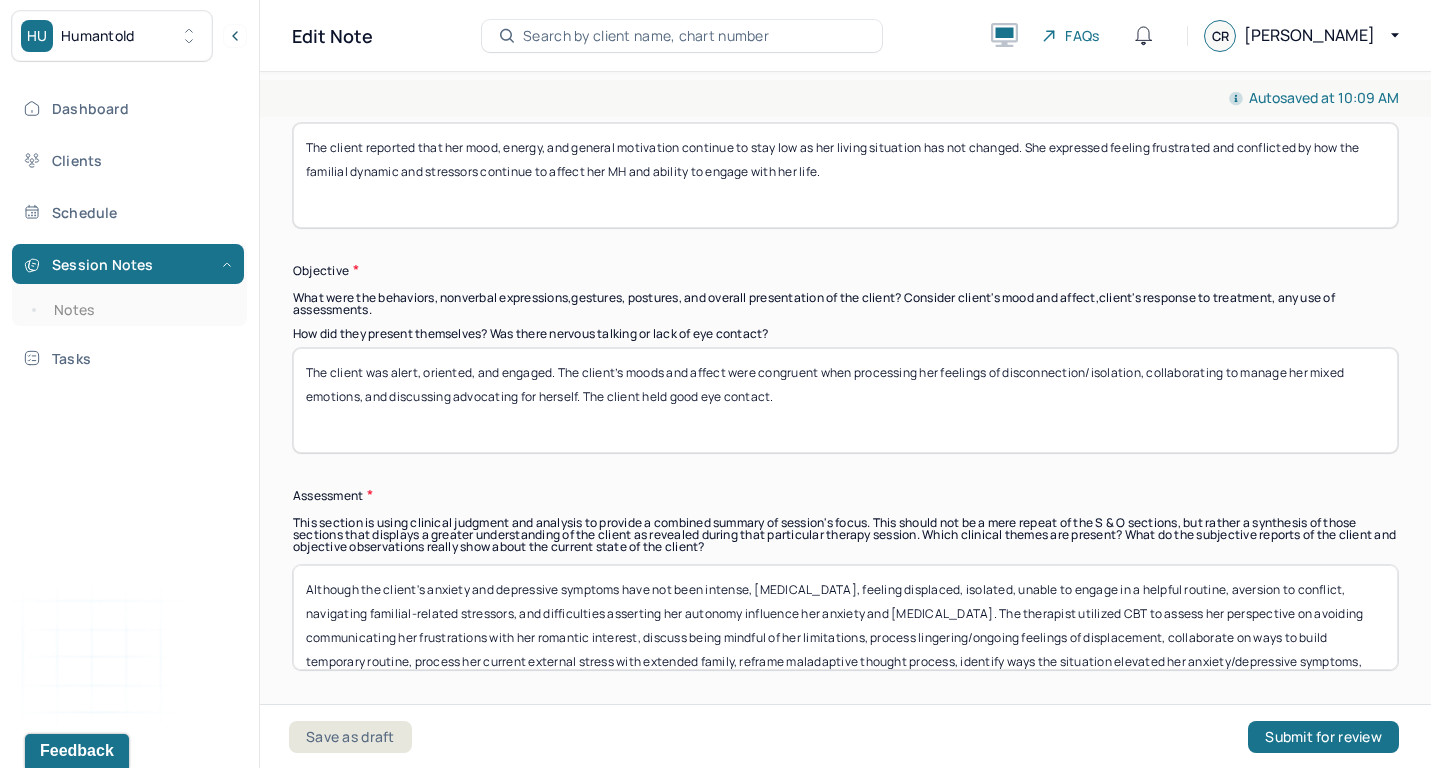 paste on "reflecting on recent tension, discussing her familial dynamics, and processing her conflicting feelings" 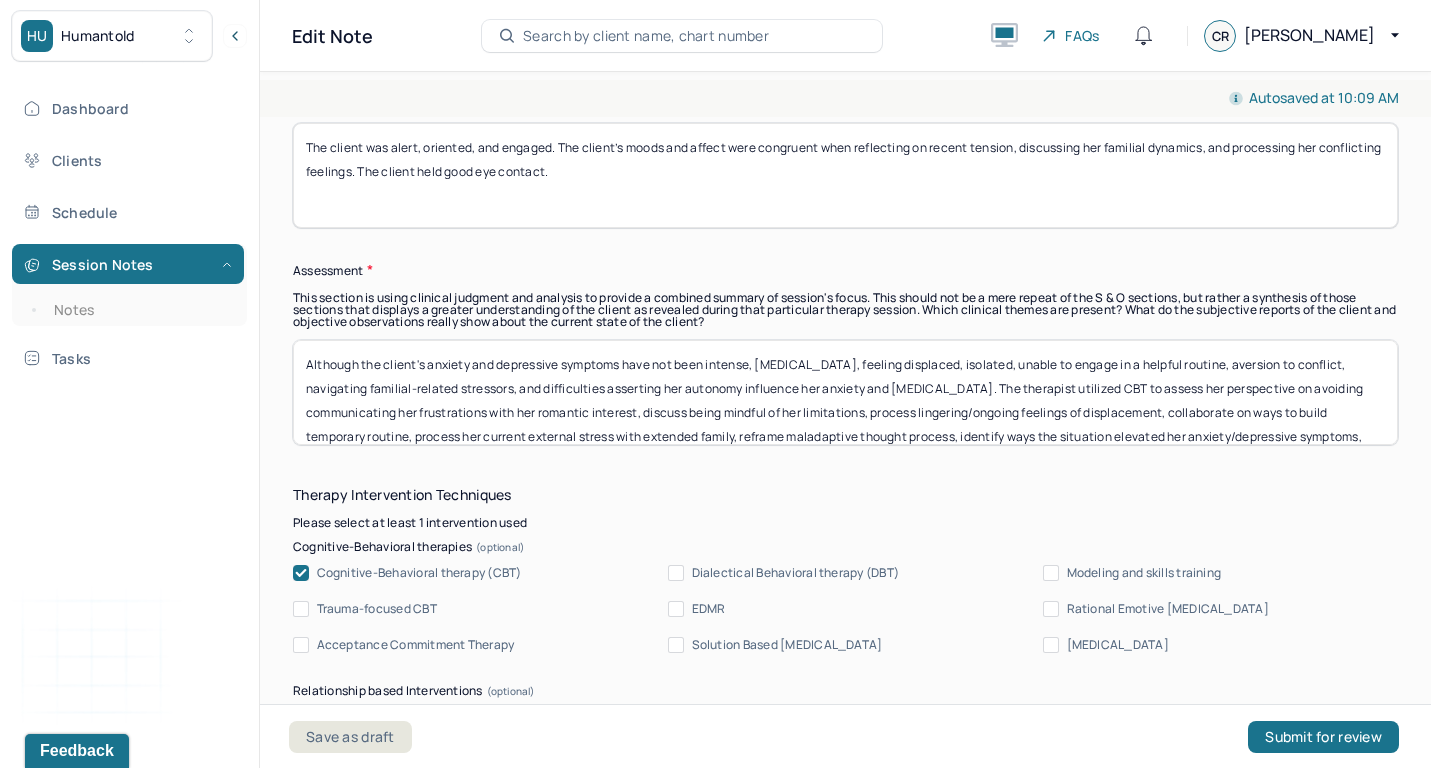 type on "The client was alert, oriented, and engaged. The client’s moods and affect were congruent when reflecting on recent tension, discussing her familial dynamics, and processing her conflicting feelings. The client held good eye contact." 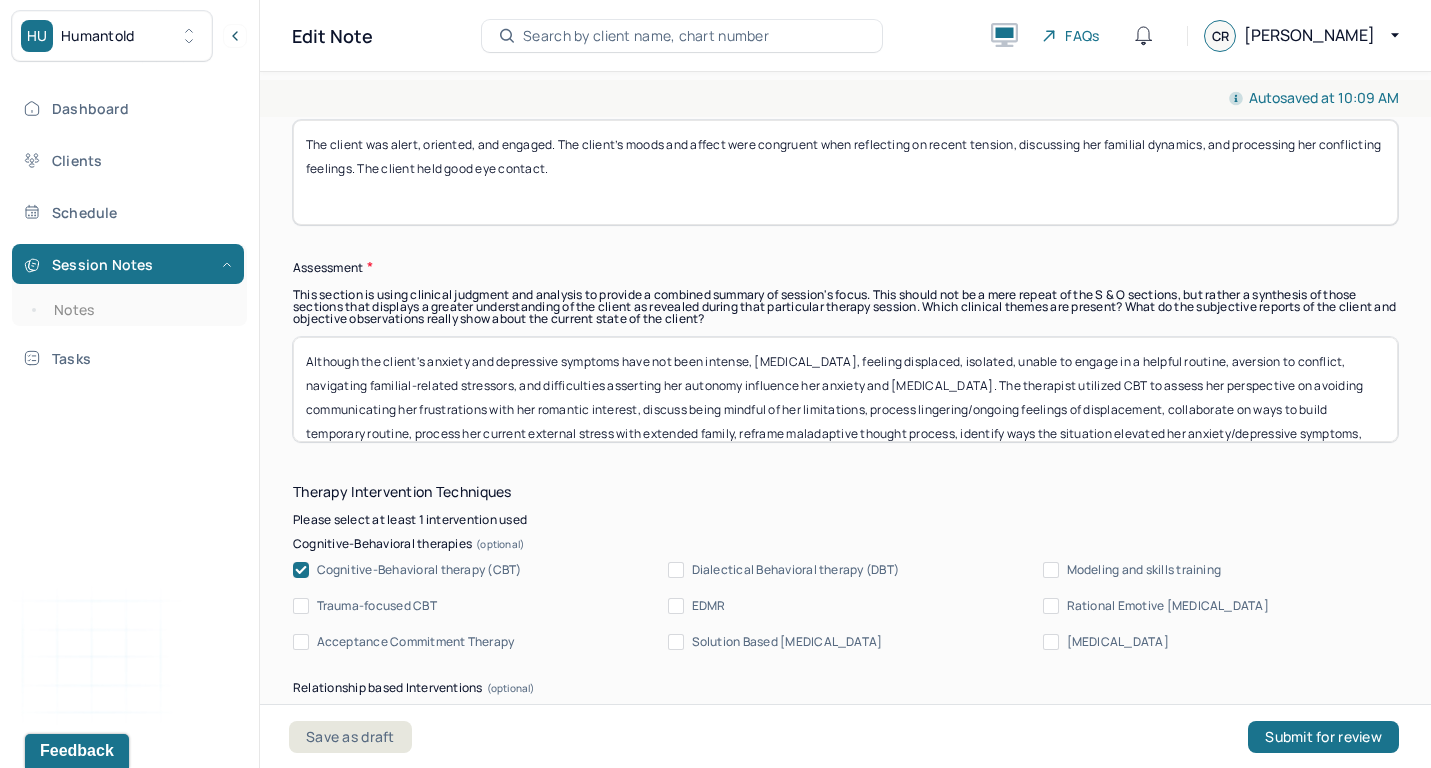 scroll, scrollTop: 1730, scrollLeft: 0, axis: vertical 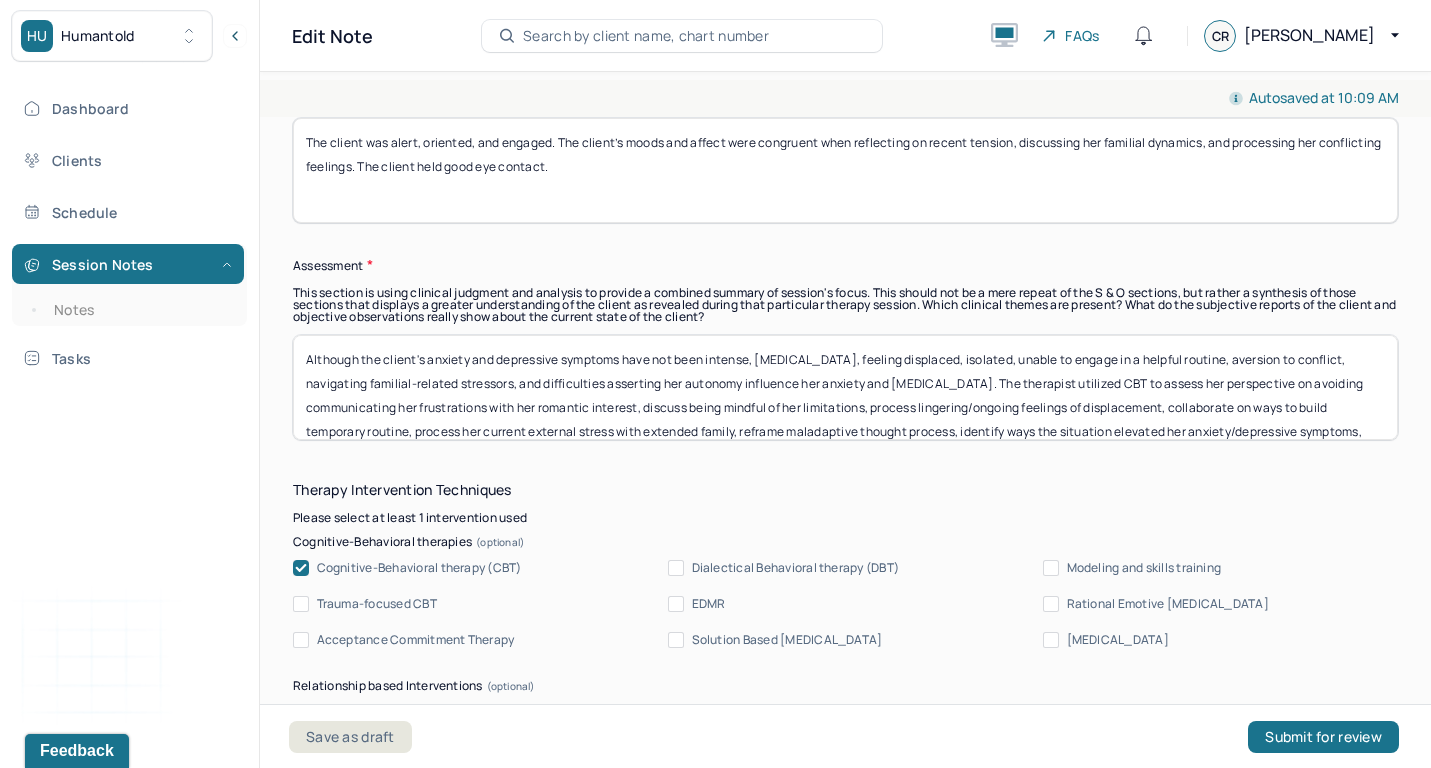 click on "Instructions The fields marked with an asterisk ( * ) are required before you can submit your notes. Before you can submit your session notes, they must be signed. You have the option to save your notes as a draft before making a submission. Appointment location * Teletherapy Client Teletherapy Location Home Office Other Provider Teletherapy Location Home Office Other Consent was received for the teletherapy session The teletherapy session was conducted via video Primary diagnosis * F43.23 ADJUST D/O MIXED ANX & DEPRESS MOOD Secondary diagnosis (optional) Secondary diagnosis Tertiary diagnosis (optional) Tertiary diagnosis Emotional / Behavioural symptoms demonstrated * The client felt frustrated and conflicted. She had preoccpied thoughts about her family and the current living situation.  Causing * Maladaptive Functioning Intention for Session * Encourage personality growth and development Session Note Subjective Objective How did they present themselves? Was there nervous talking or lack of eye contact? *" at bounding box center [845, 778] 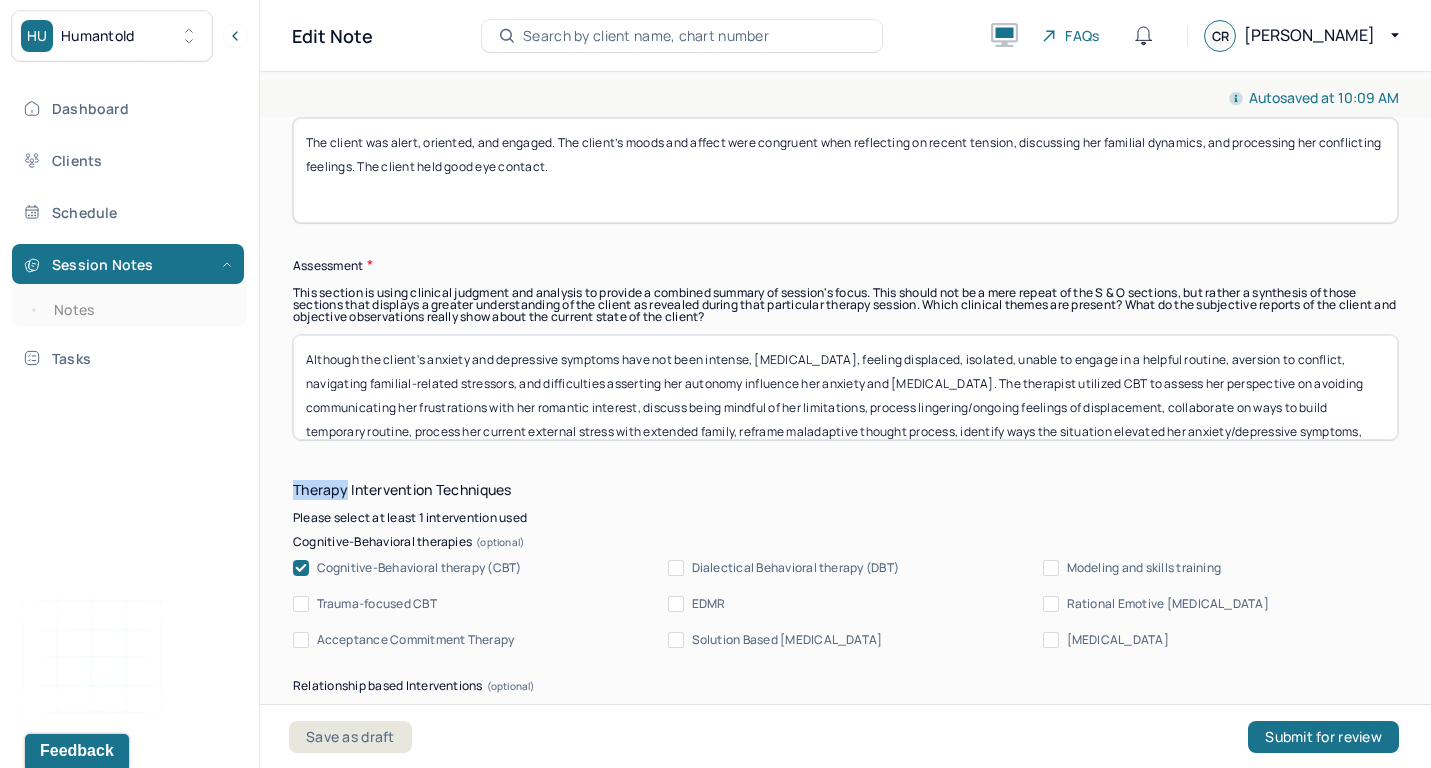 click on "Instructions The fields marked with an asterisk ( * ) are required before you can submit your notes. Before you can submit your session notes, they must be signed. You have the option to save your notes as a draft before making a submission. Appointment location * Teletherapy Client Teletherapy Location Home Office Other Provider Teletherapy Location Home Office Other Consent was received for the teletherapy session The teletherapy session was conducted via video Primary diagnosis * F43.23 ADJUST D/O MIXED ANX & DEPRESS MOOD Secondary diagnosis (optional) Secondary diagnosis Tertiary diagnosis (optional) Tertiary diagnosis Emotional / Behavioural symptoms demonstrated * The client felt frustrated and conflicted. She had preoccpied thoughts about her family and the current living situation.  Causing * Maladaptive Functioning Intention for Session * Encourage personality growth and development Session Note Subjective Objective How did they present themselves? Was there nervous talking or lack of eye contact? *" at bounding box center [845, 778] 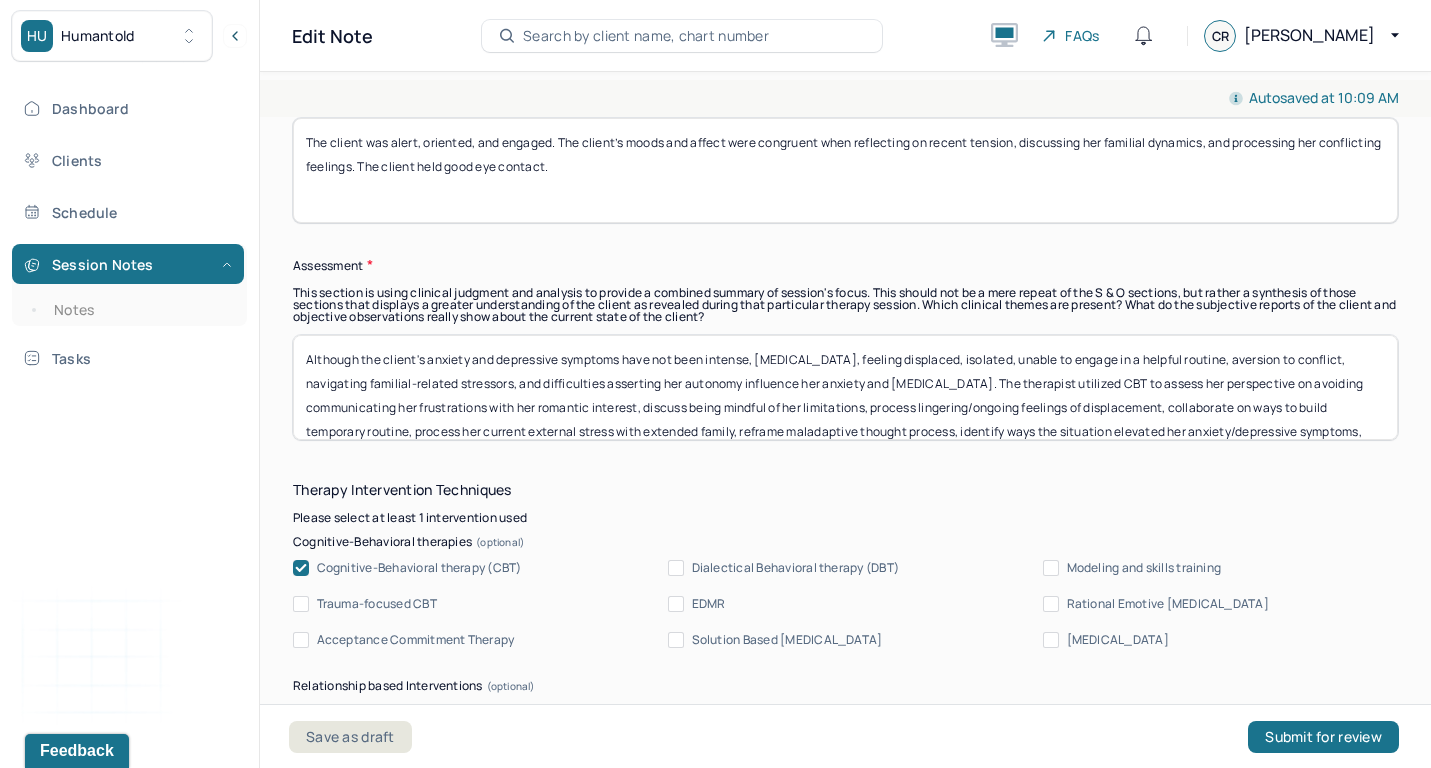 click on "Although the client's anxiety and depressive symptoms have not been intense, [MEDICAL_DATA], feeling displaced, isolated, unable to engage in a helpful routine, aversion to conflict, navigating familial-related stressors, and difficulties asserting her autonomy influence her anxiety and [MEDICAL_DATA]. The therapist utilized CBT to assess her perspective on avoiding communicating her frustrations with her romantic interest, discuss being mindful of her limitations, process lingering/ongoing feelings of displacement, collaborate on ways to build temporary routine, process her current external stress with extended family, reframe maladaptive thought process, identify ways the situation elevated her anxiety/depressive symptoms, and collaborated on asserting herself to regain her sense of autonomy." at bounding box center [845, 387] 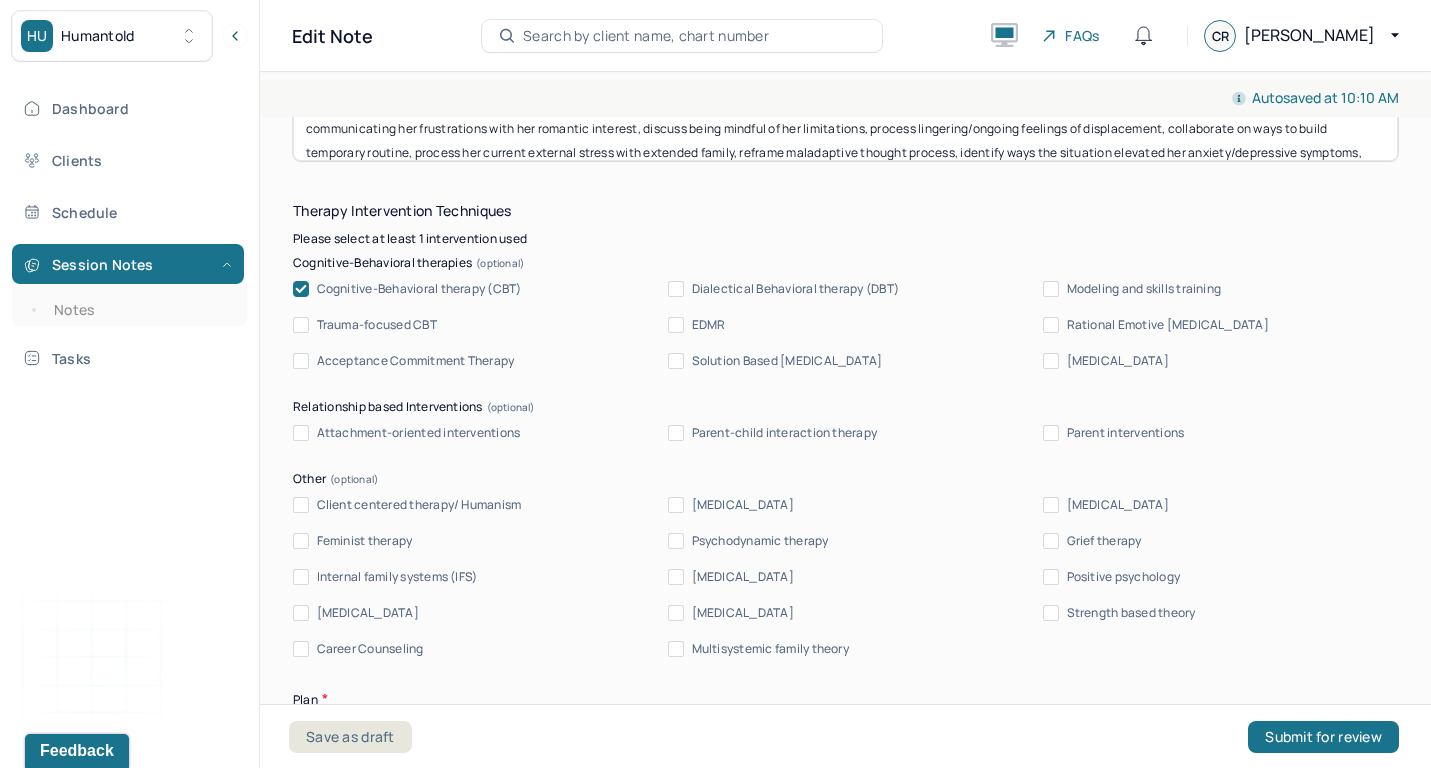 scroll, scrollTop: 2011, scrollLeft: 0, axis: vertical 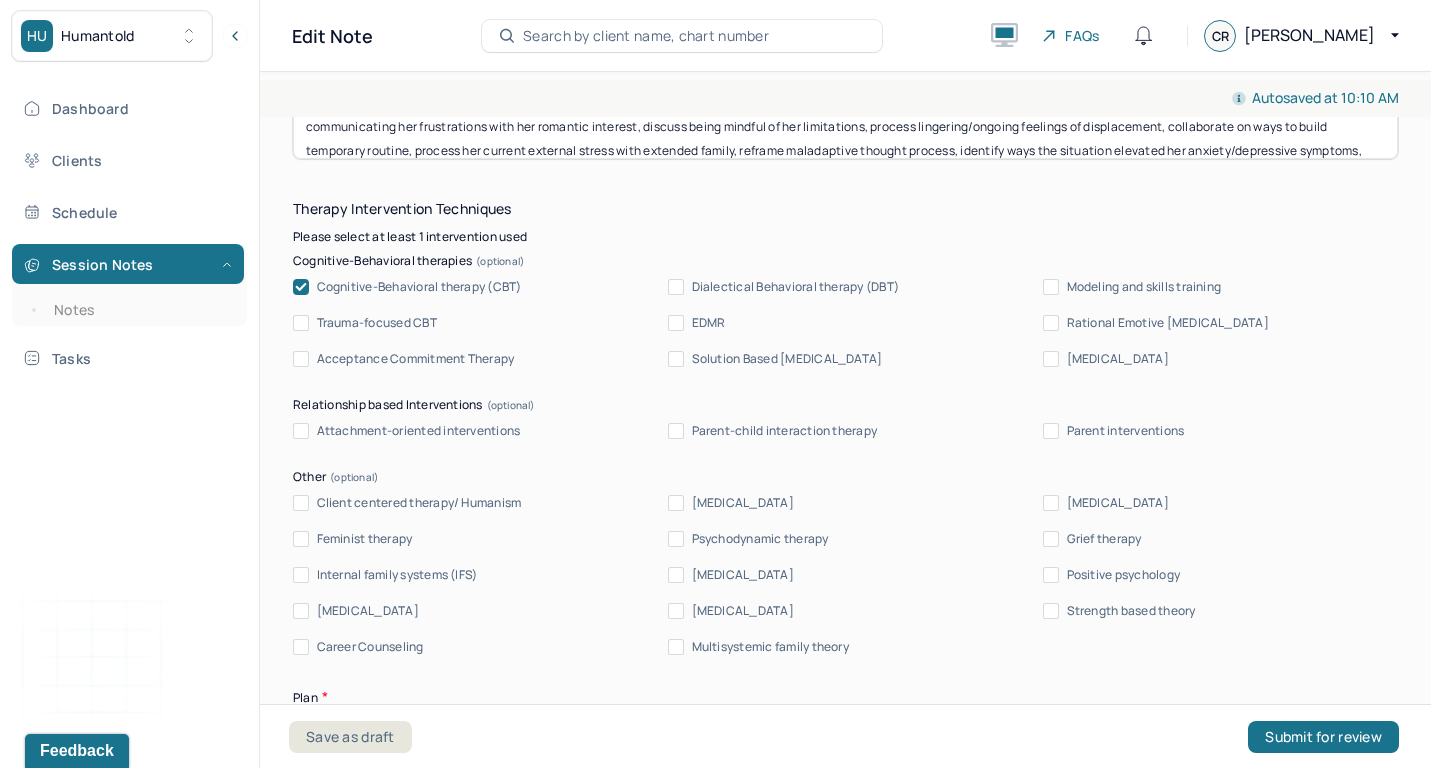 click on "Psychodynamic therapy" at bounding box center (760, 539) 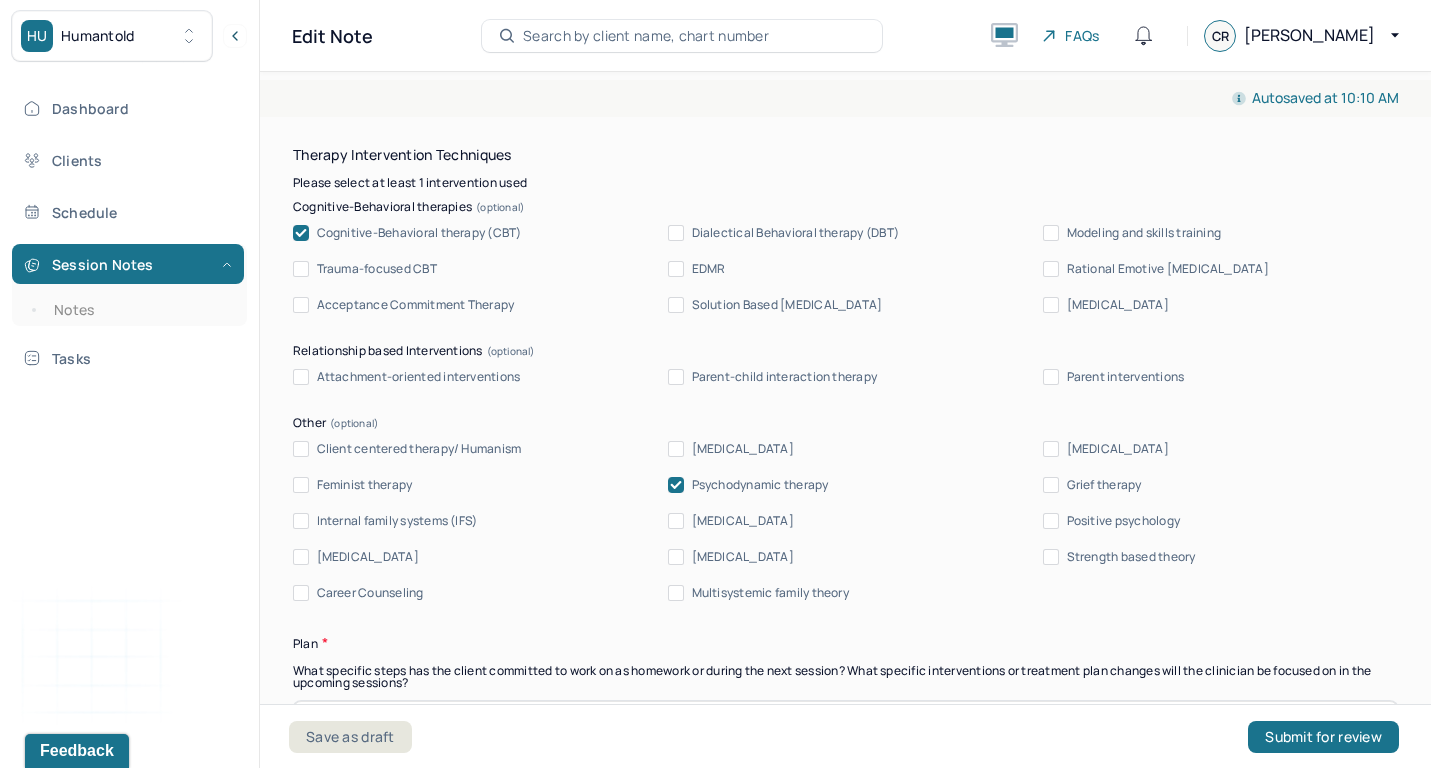 scroll, scrollTop: 1813, scrollLeft: 0, axis: vertical 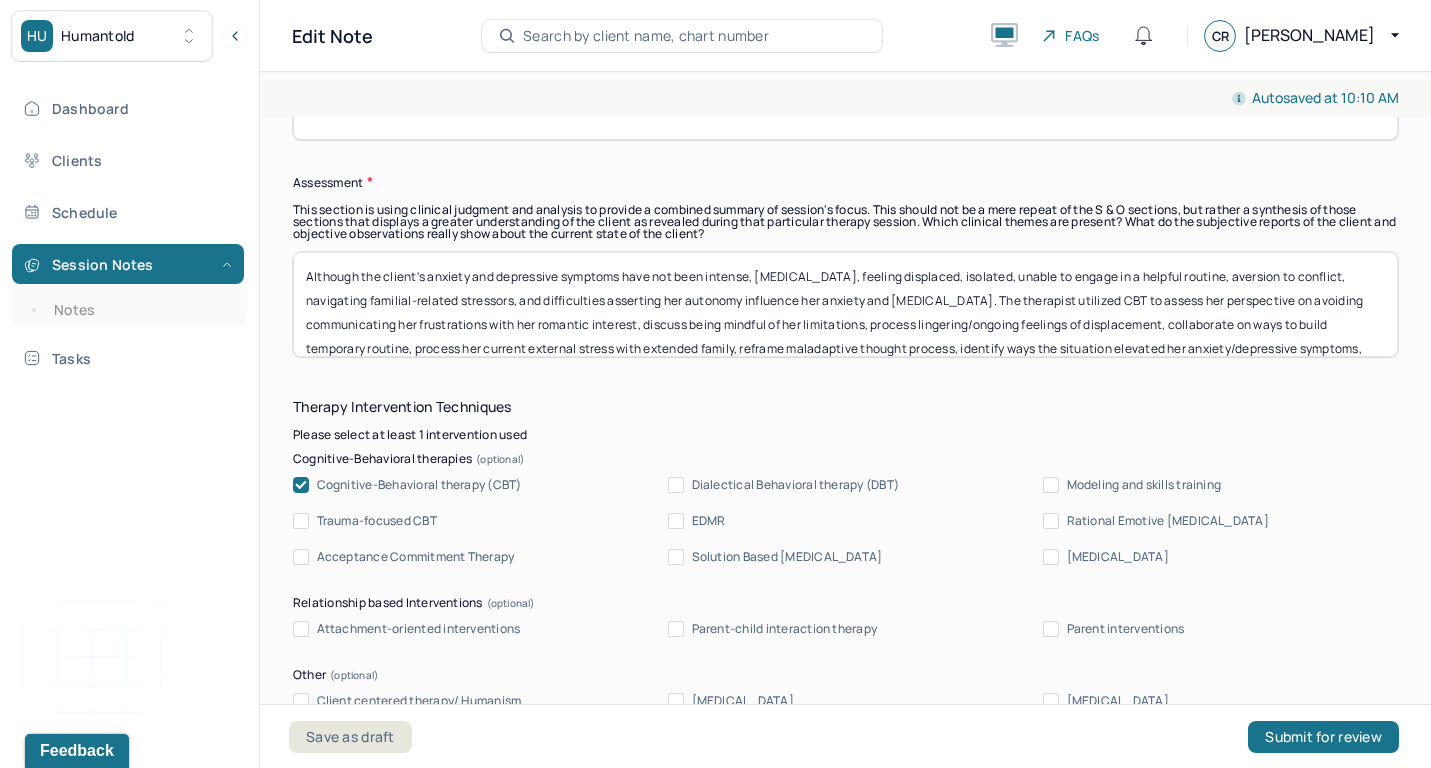 click on "Although the client's anxiety and depressive symptoms have not been intense, [MEDICAL_DATA], feeling displaced, isolated, unable to engage in a helpful routine, aversion to conflict, navigating familial-related stressors, and difficulties asserting her autonomy influence her anxiety and [MEDICAL_DATA]. The therapist utilized CBT to assess her perspective on avoiding communicating her frustrations with her romantic interest, discuss being mindful of her limitations, process lingering/ongoing feelings of displacement, collaborate on ways to build temporary routine, process her current external stress with extended family, reframe maladaptive thought process, identify ways the situation elevated her anxiety/depressive symptoms, and collaborated on asserting herself to regain her sense of autonomy." at bounding box center (845, 304) 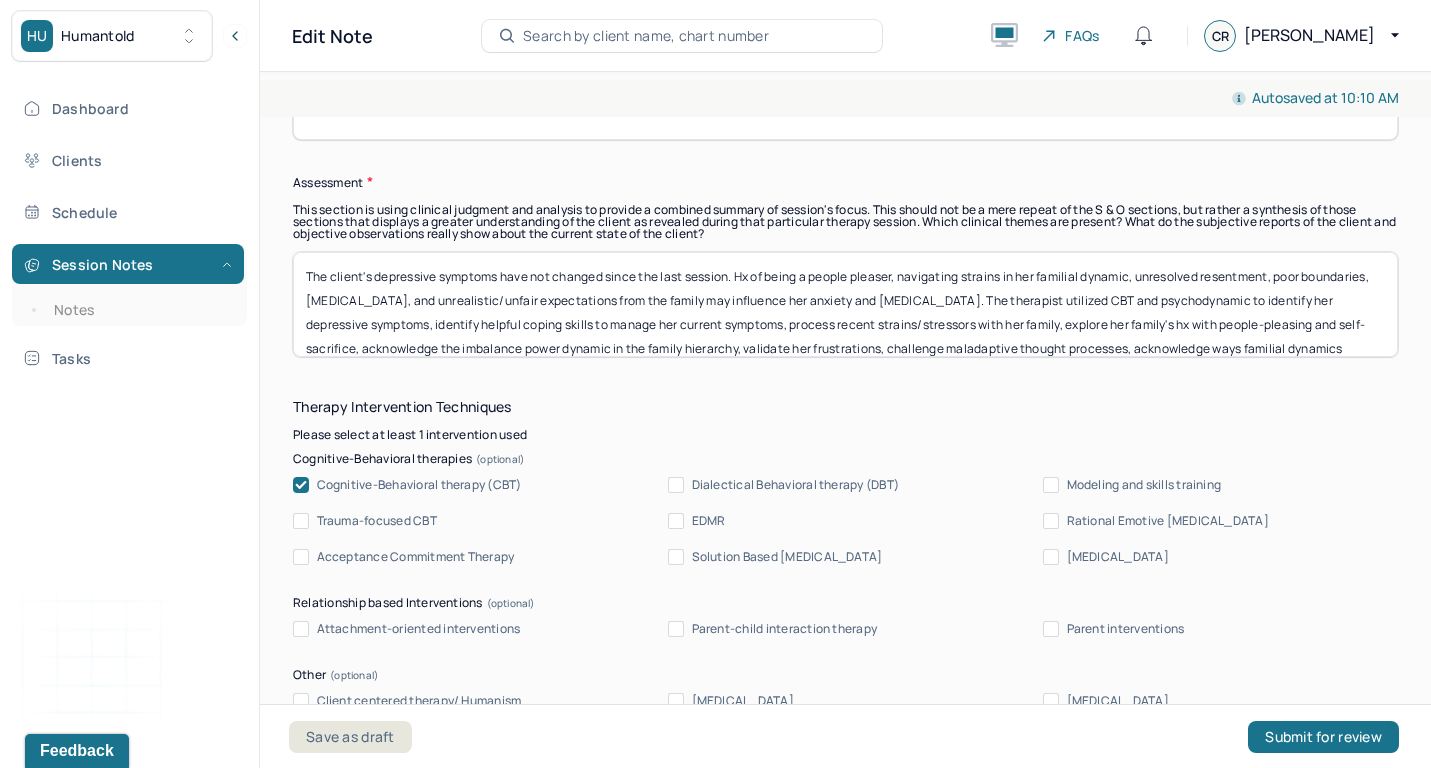 scroll, scrollTop: 25, scrollLeft: 0, axis: vertical 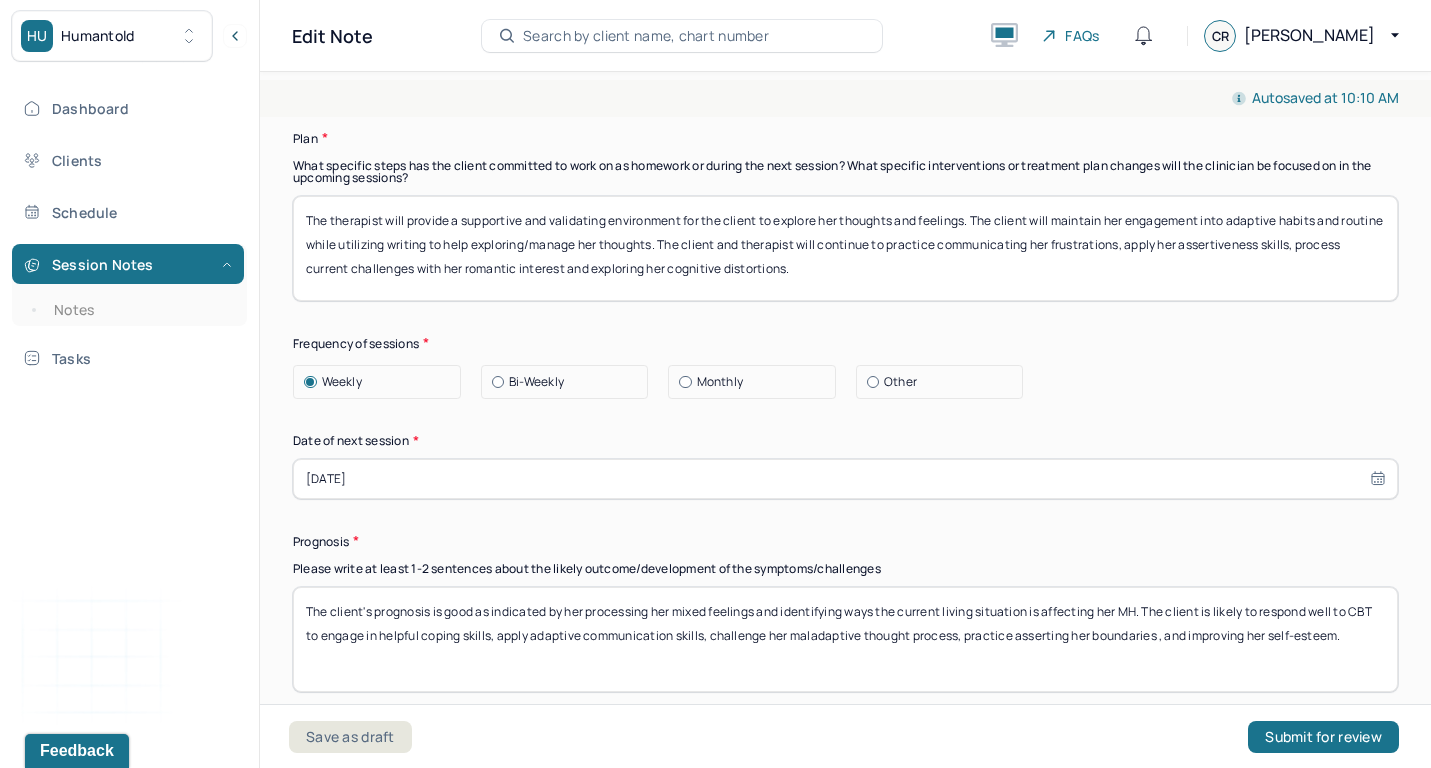 type on "The client's depressive symptoms have not changed since the last session. Hx of being a people pleaser, navigating strains in her familial dynamic, unresolved resentment, poor boundaries, [MEDICAL_DATA], and unrealistic/unfair expectations from the family may influence her anxiety and [MEDICAL_DATA]. The therapist utilized CBT and psychodynamic to identify her depressive symptoms, identify helpful coping skills to manage her current symptoms, process recent strains/stressors with her family, explore her family's hx with people-pleasing and self-sacrifice, acknowledge the imbalance power dynamic in the family hierarchy, validate her frustrations, challenge maladaptive thought processes, acknowledge ways familial dynamics affected her tendency to overly appease in her relationships, and discuss advocating for herself." 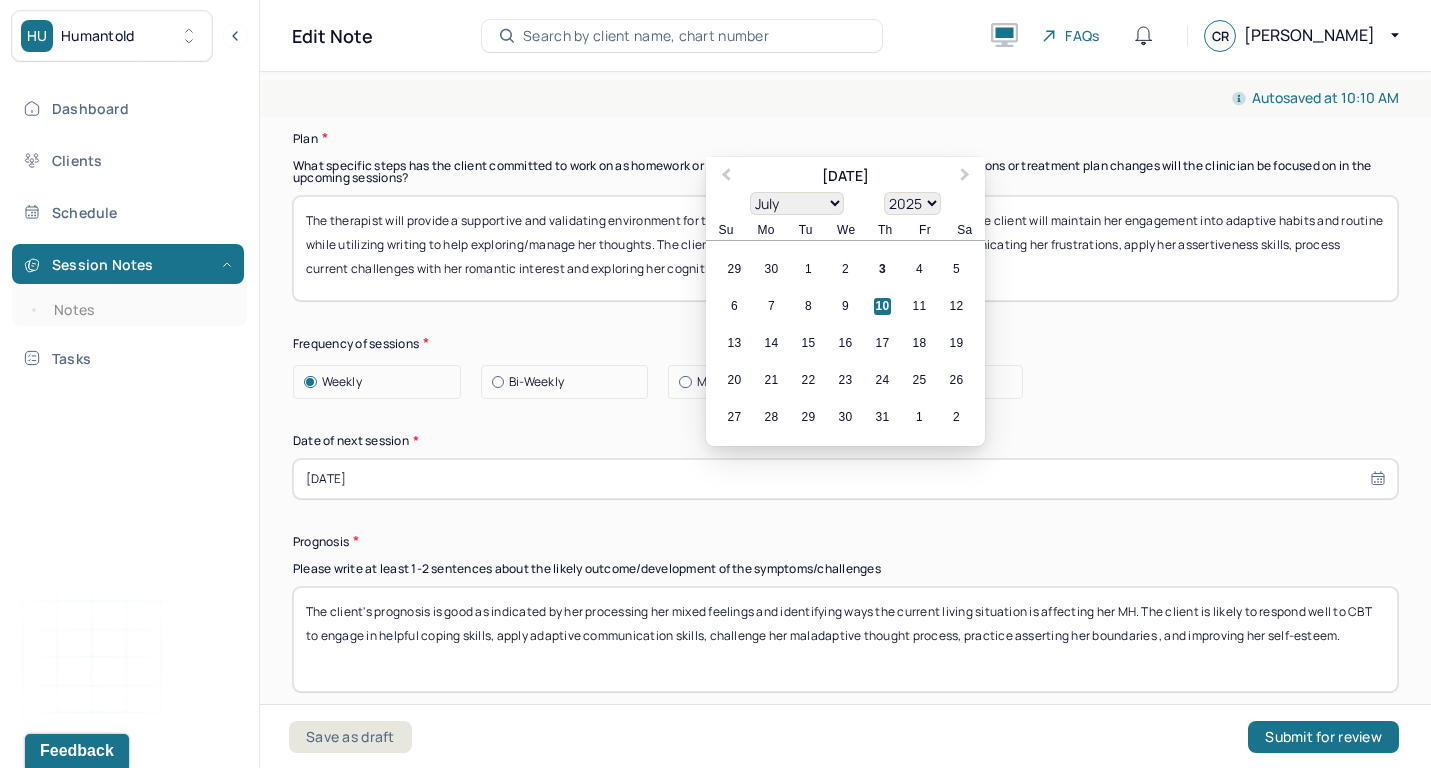 click on "[DATE]" at bounding box center (845, 479) 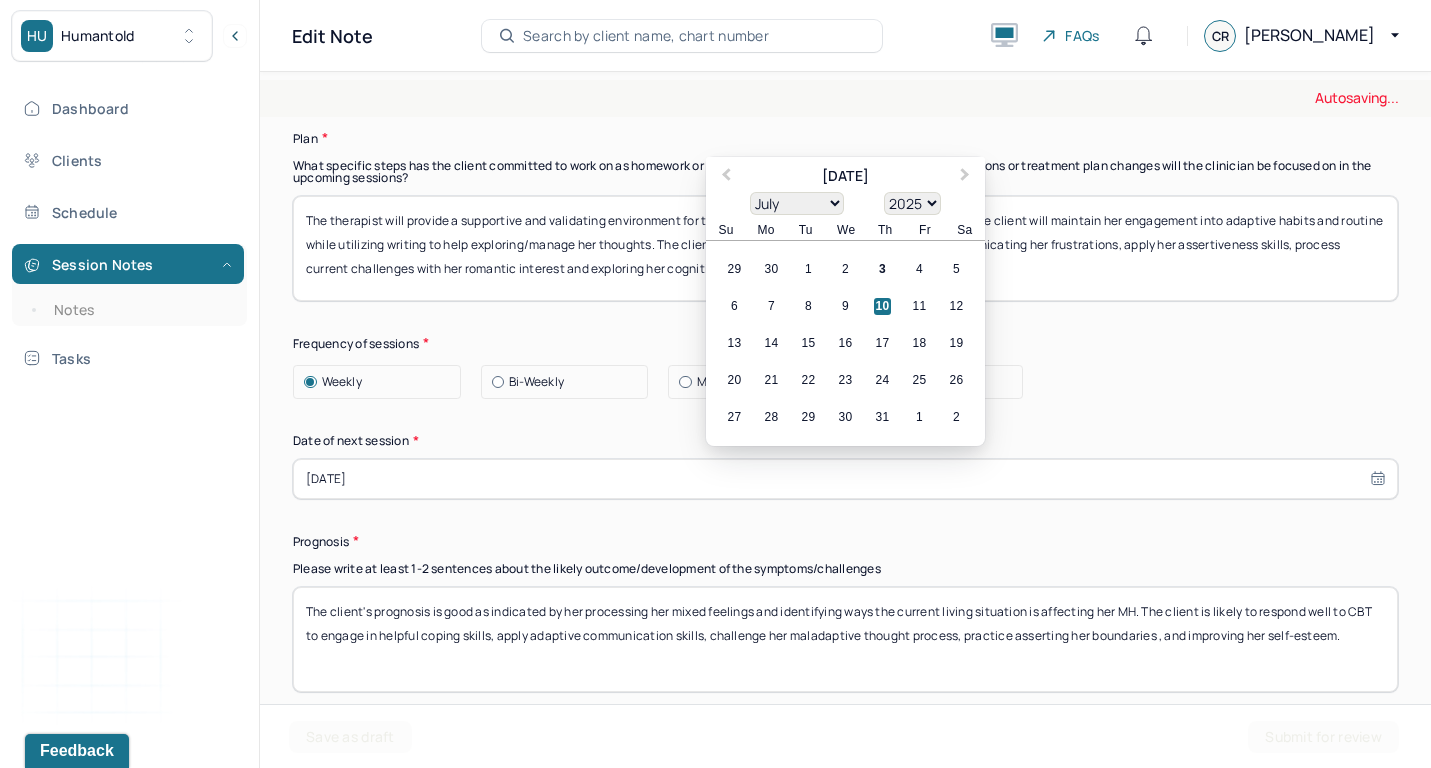 click on "10" at bounding box center [882, 306] 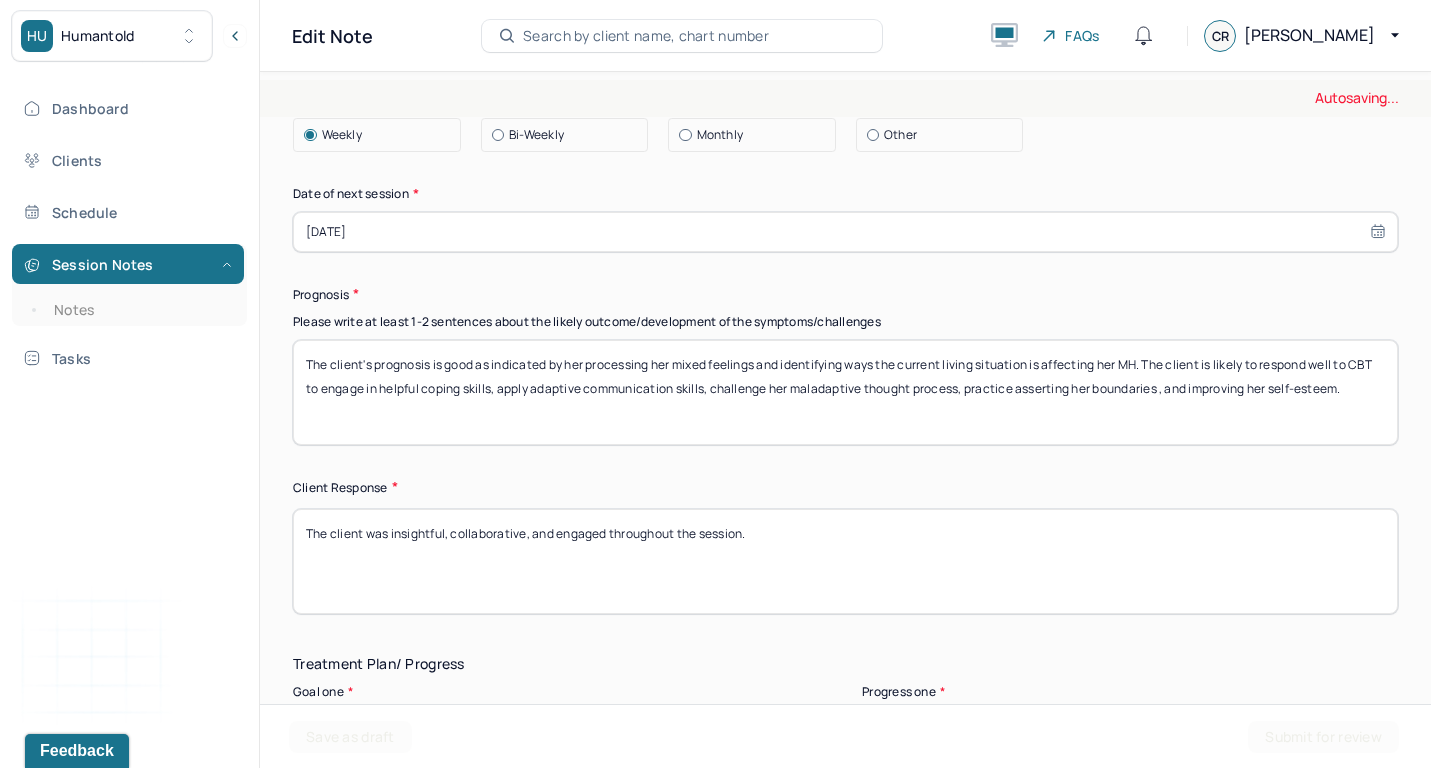 scroll, scrollTop: 2821, scrollLeft: 0, axis: vertical 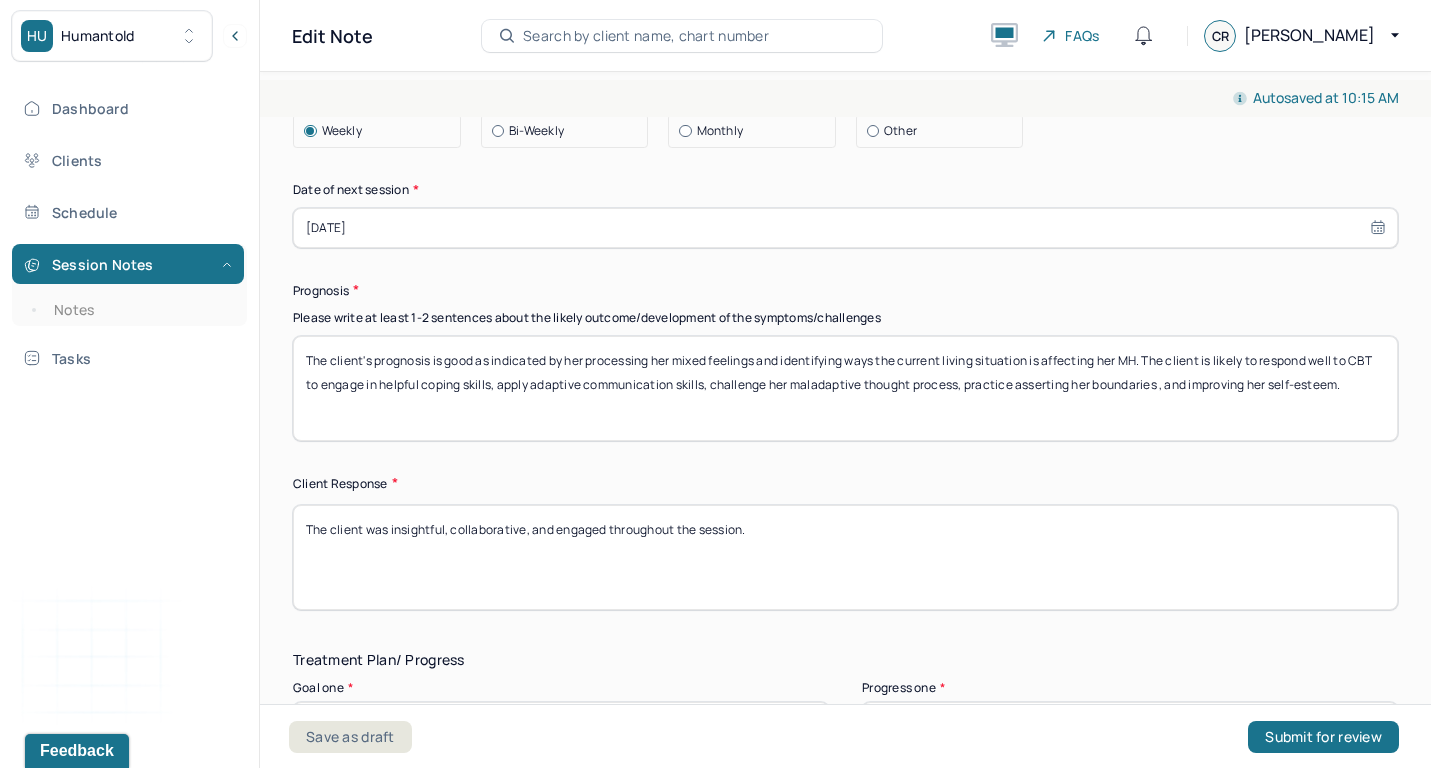 click on "The client's prognosis is good as indicated by her processing her mixed feelings and identifying ways the current living situation is affecting her MH. The client is likely to respond well to CBT to engage in helpful coping skills, apply adaptive communication skills, challenge her maladaptive thought process, practice asserting her boundaries , and improving her self-esteem." at bounding box center [845, 388] 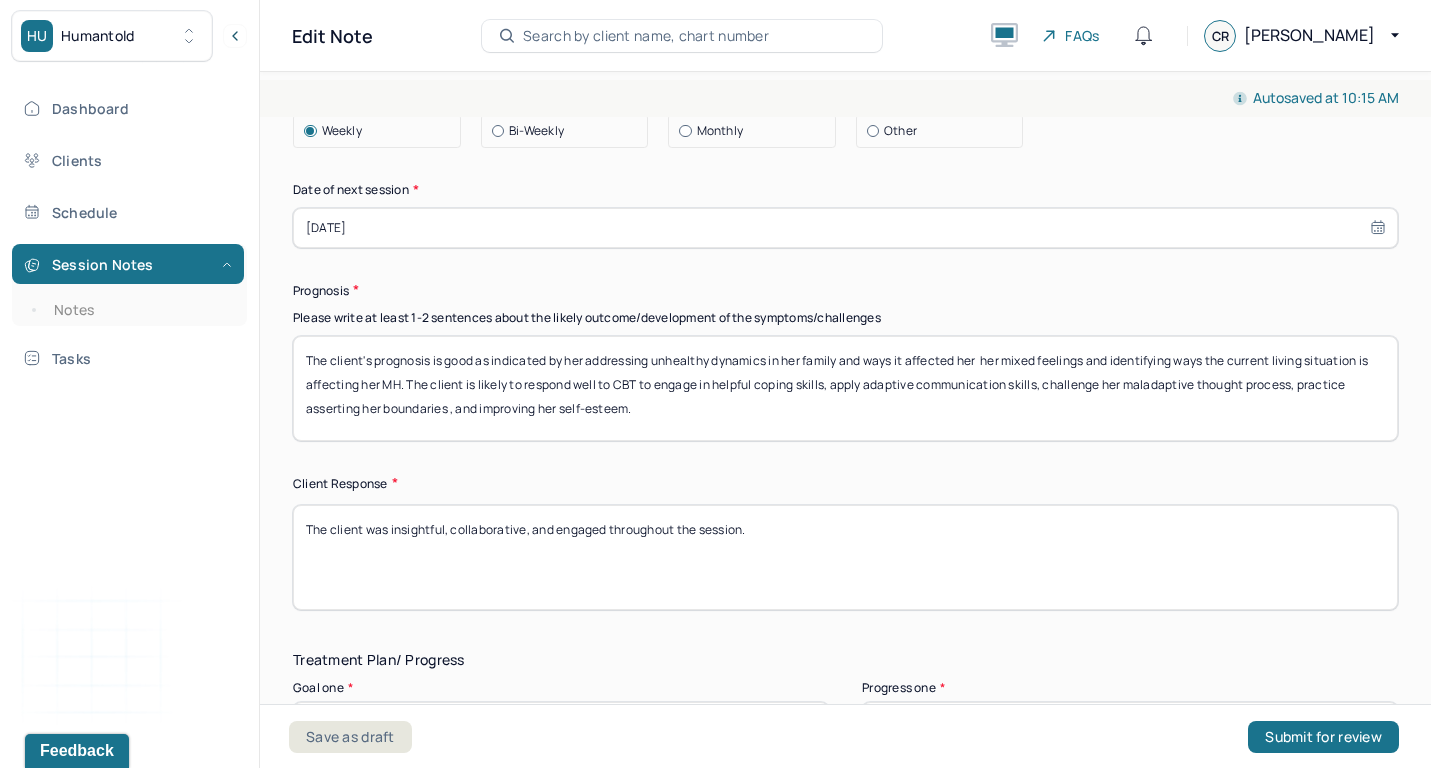 drag, startPoint x: 990, startPoint y: 355, endPoint x: 384, endPoint y: 383, distance: 606.64655 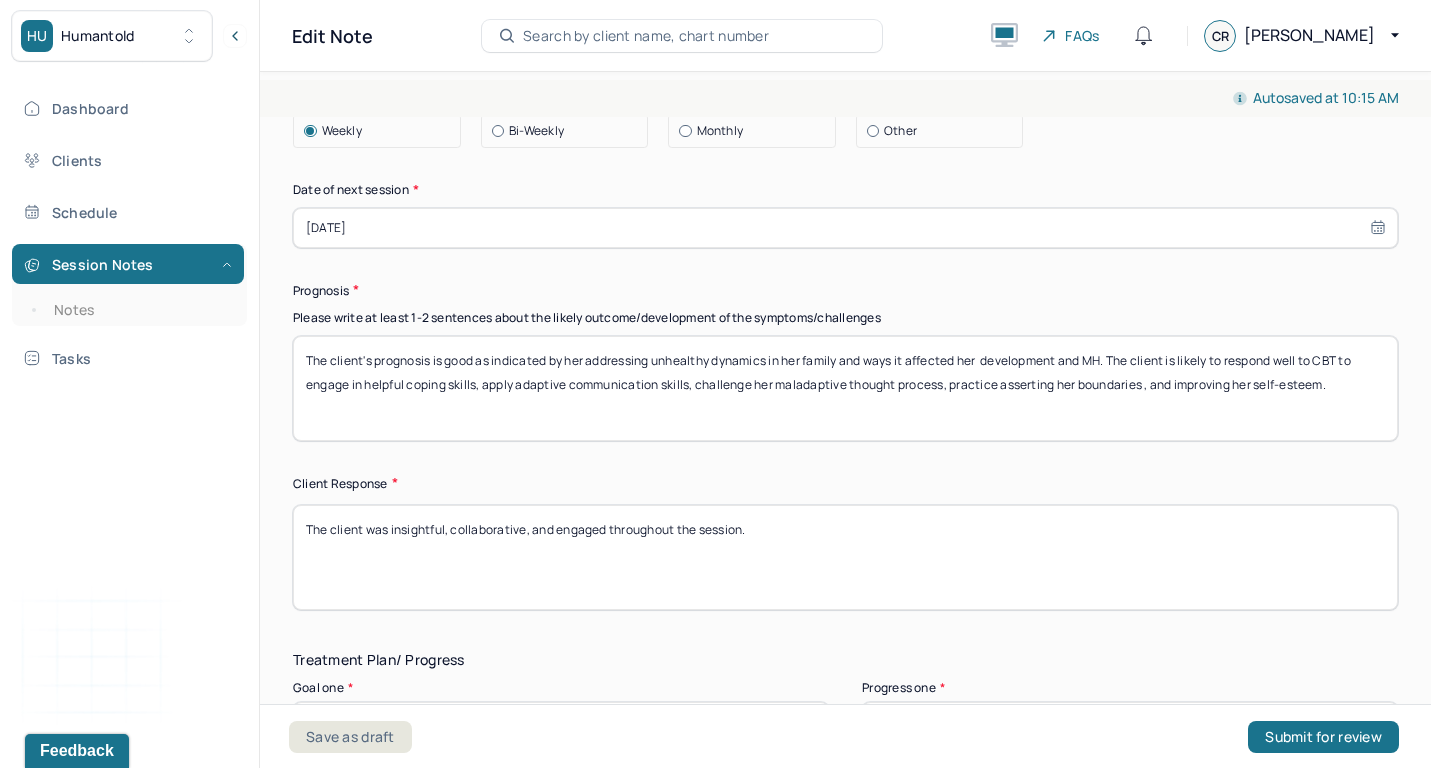 click on "The client's prognosis is good as indicated by her addressing unhealthy dynamics in her family and ways it affected her  her mixed feelings and identifying ways the current living situation is affecting her MH. The client is likely to respond well to CBT to engage in helpful coping skills, apply adaptive communication skills, challenge her maladaptive thought process, practice asserting her boundaries , and improving her self-esteem." at bounding box center [845, 388] 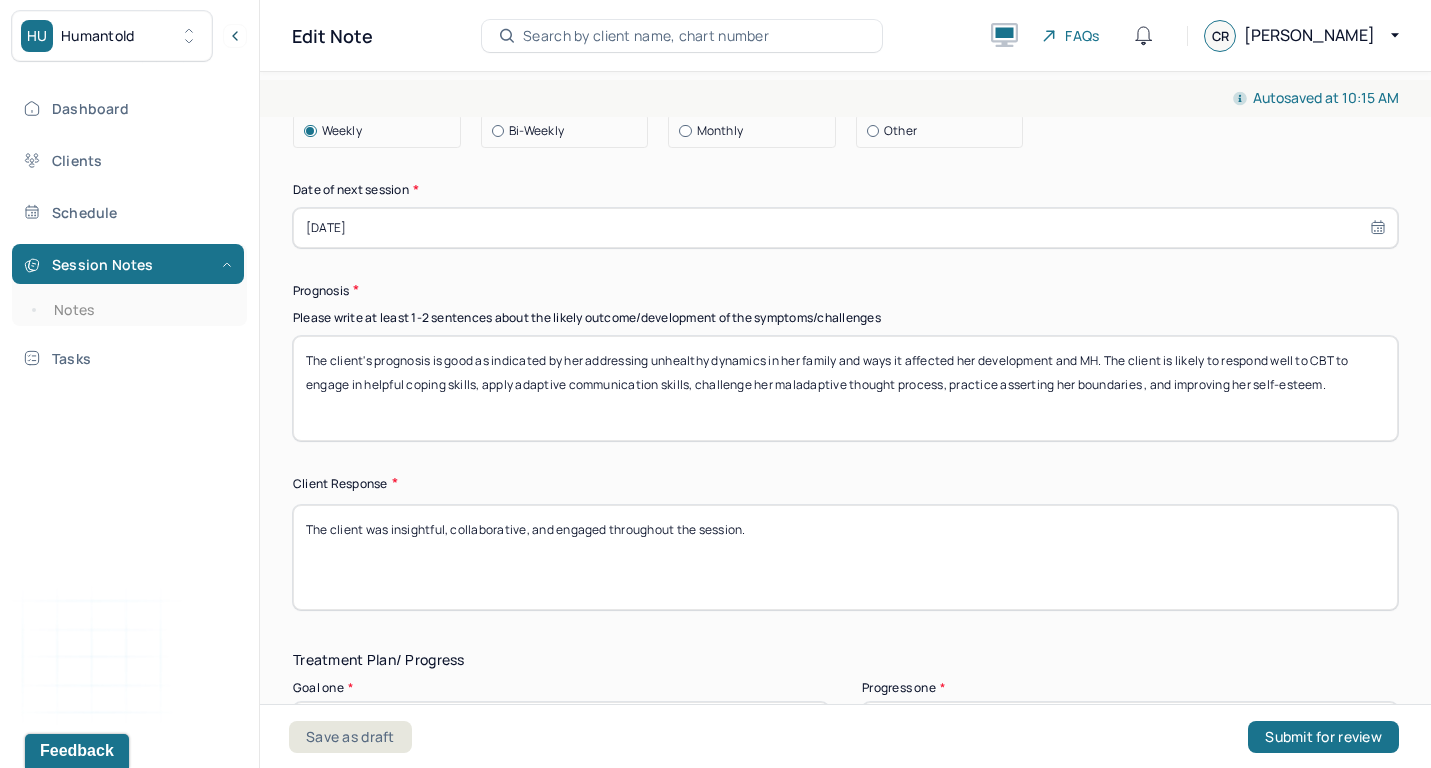 click on "The client's prognosis is good as indicated by her addressing unhealthy dynamics in her family and ways it affected her  development and MH. The client is likely to respond well to CBT to engage in helpful coping skills, apply adaptive communication skills, challenge her maladaptive thought process, practice asserting her boundaries , and improving her self-esteem." at bounding box center [845, 388] 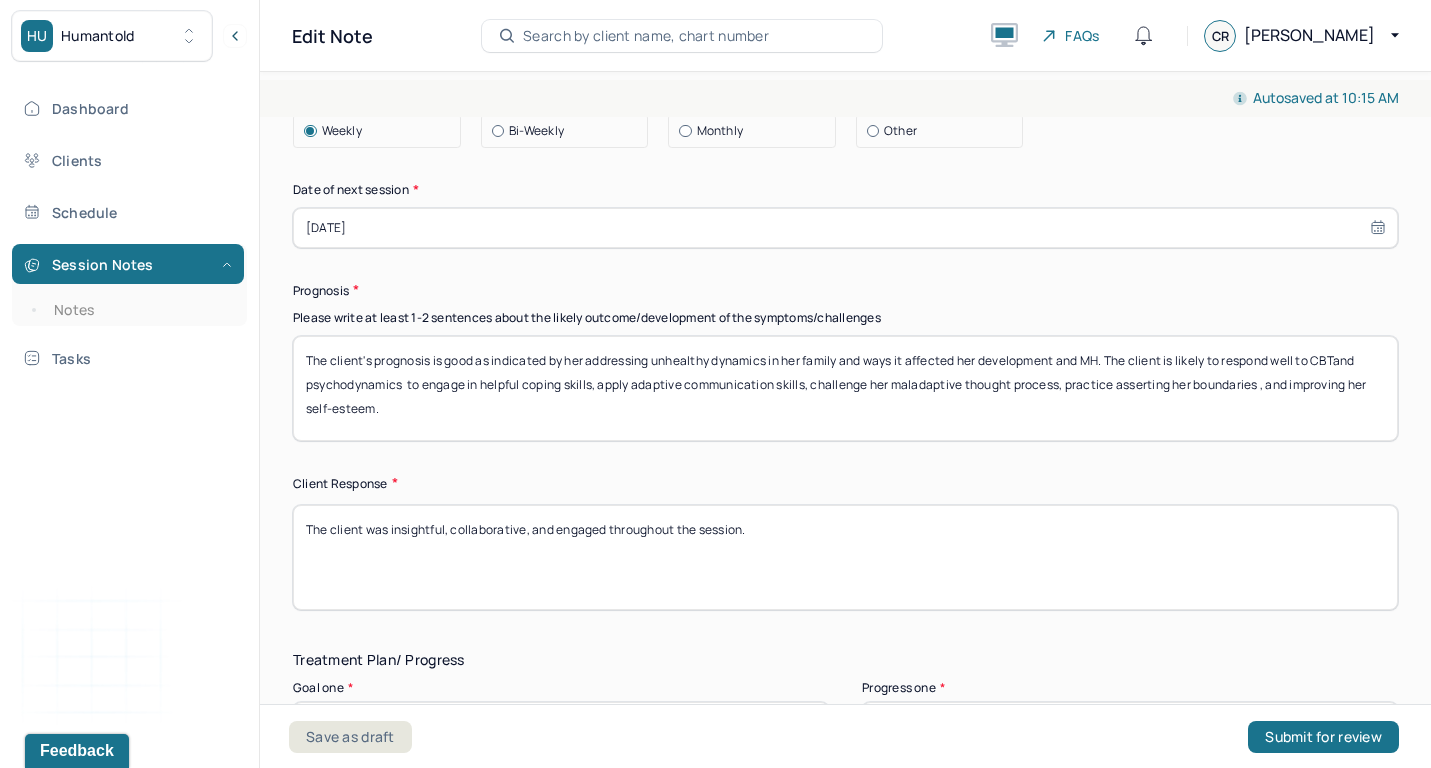 click on "The client's prognosis is good as indicated by her addressing unhealthy dynamics in her family and ways it affected her  development and MH. The client is likely to respond well to CBT to engage in helpful coping skills, apply adaptive communication skills, challenge her maladaptive thought process, practice asserting her boundaries , and improving her self-esteem." at bounding box center (845, 388) 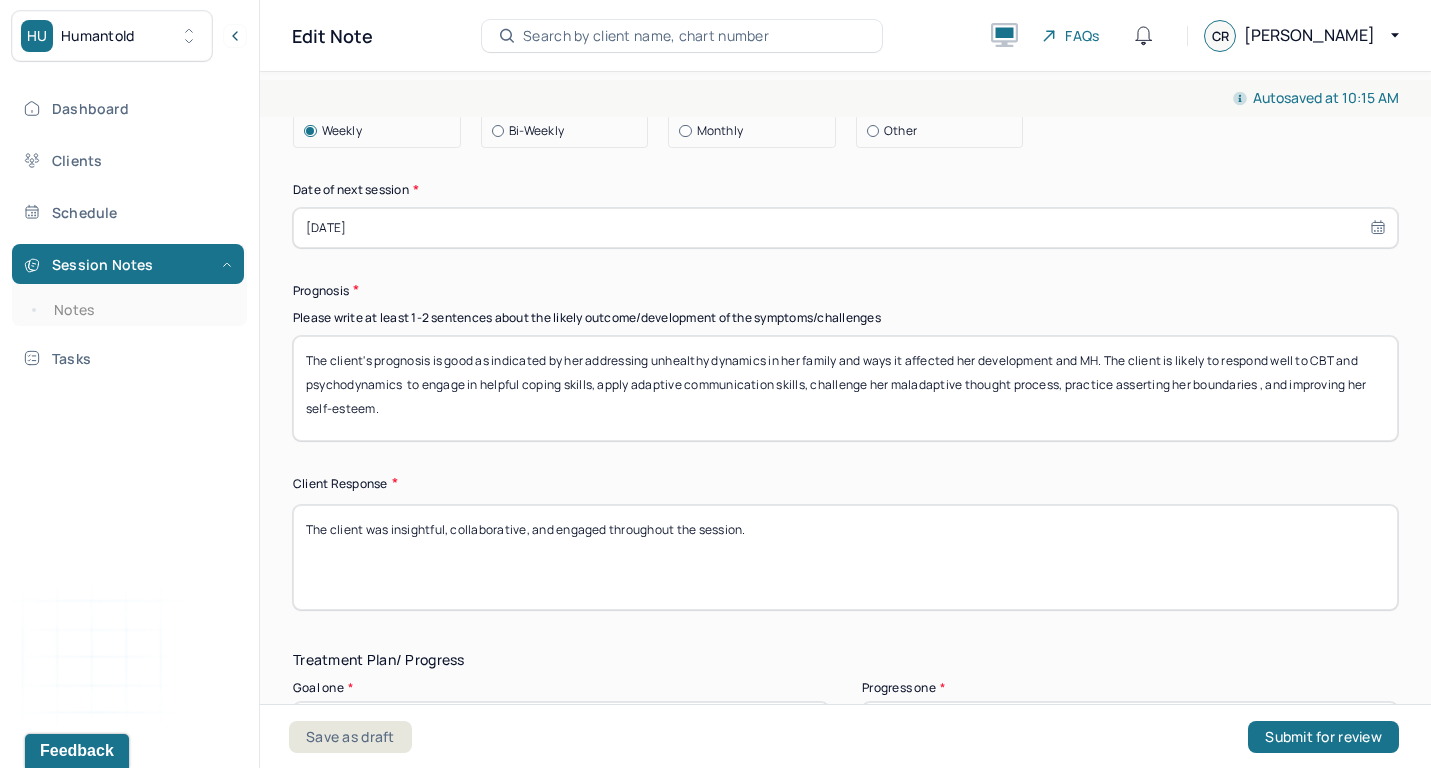 click on "The client's prognosis is good as indicated by her addressing unhealthy dynamics in her family and ways it affected her  development and MH. The client is likely to respond well to CBT to engage in helpful coping skills, apply adaptive communication skills, challenge her maladaptive thought process, practice asserting her boundaries , and improving her self-esteem." at bounding box center (845, 388) 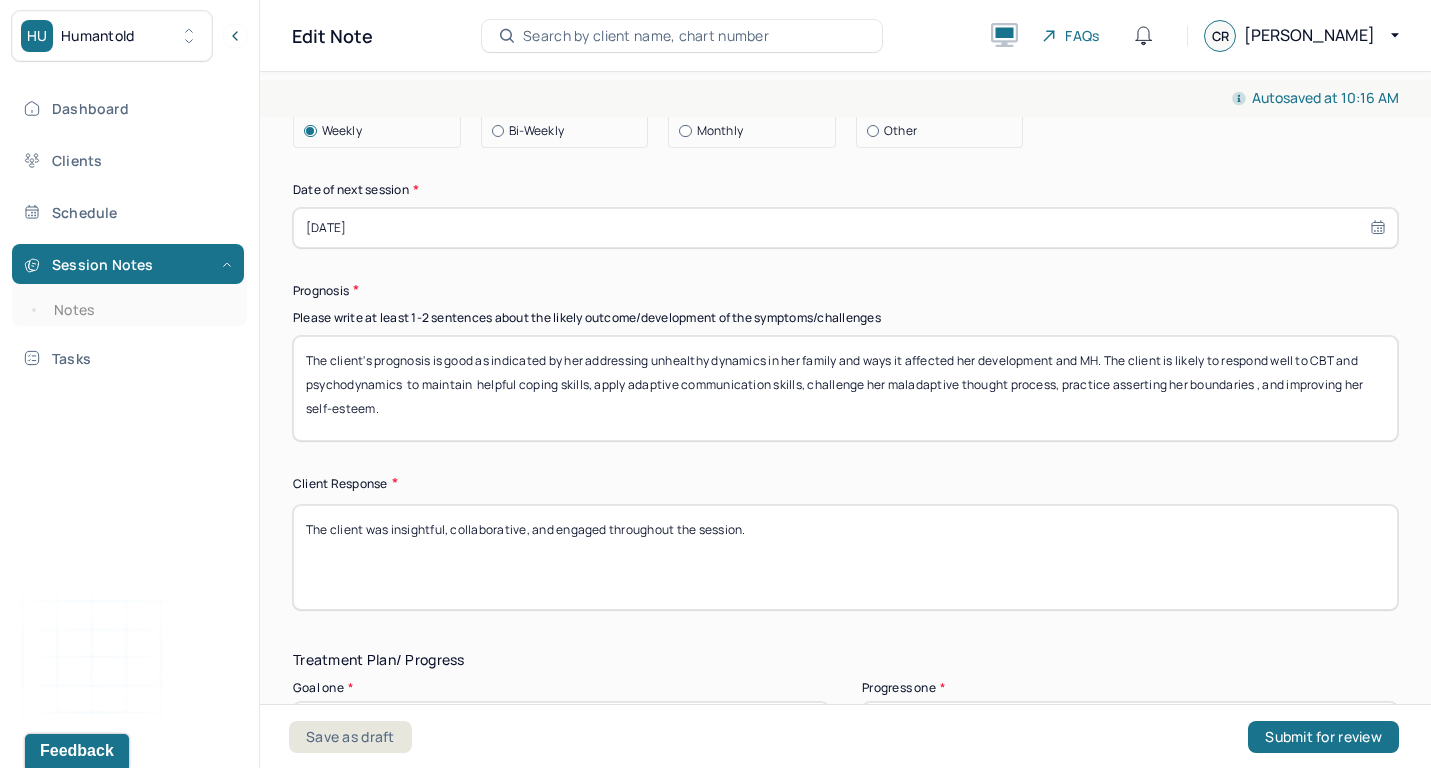click on "The client's prognosis is good as indicated by her addressing unhealthy dynamics in her family and ways it affected her development and MH. The client is likely to respond well to CBT and psychodynamics  to engage in helpful coping skills, apply adaptive communication skills, challenge her maladaptive thought process, practice asserting her boundaries , and improving her self-esteem." at bounding box center [845, 388] 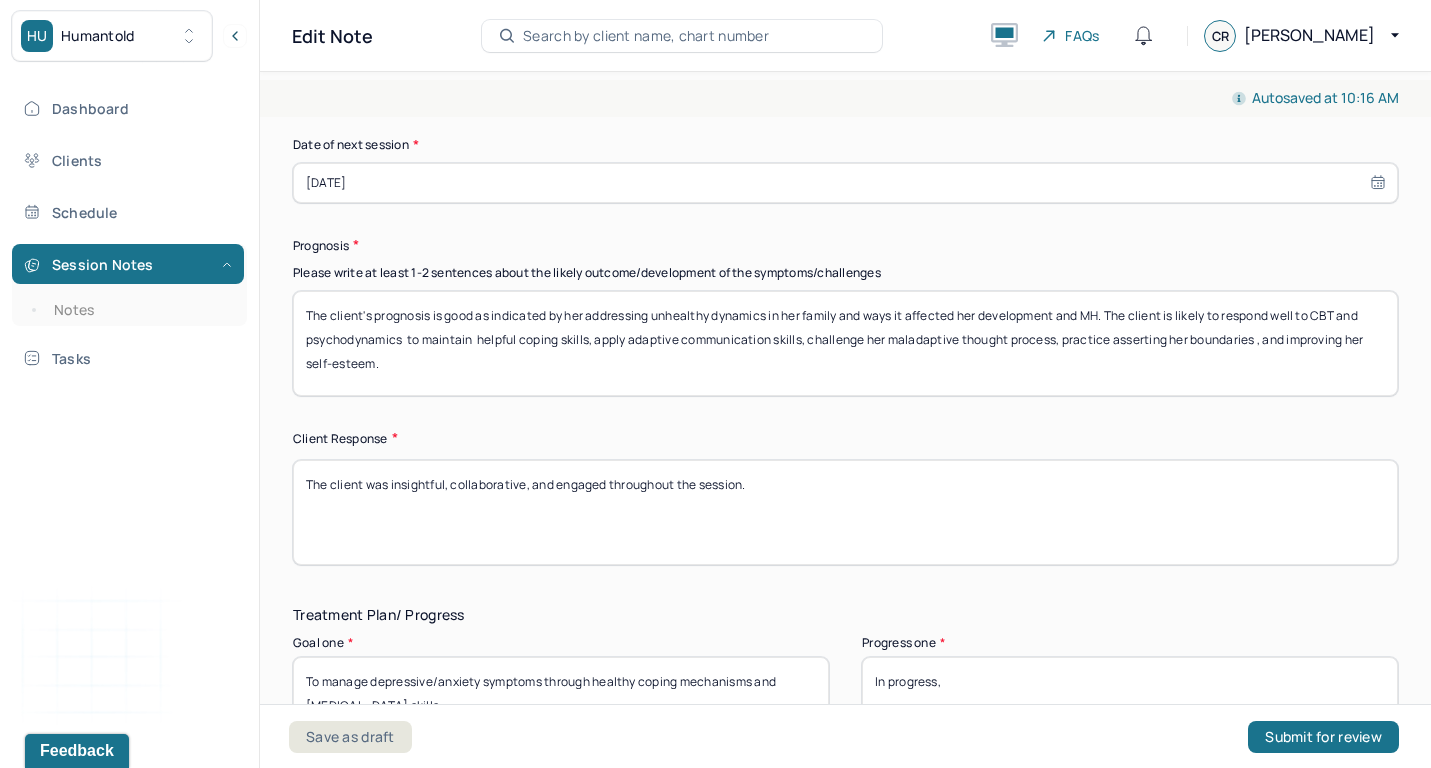 scroll, scrollTop: 2870, scrollLeft: 0, axis: vertical 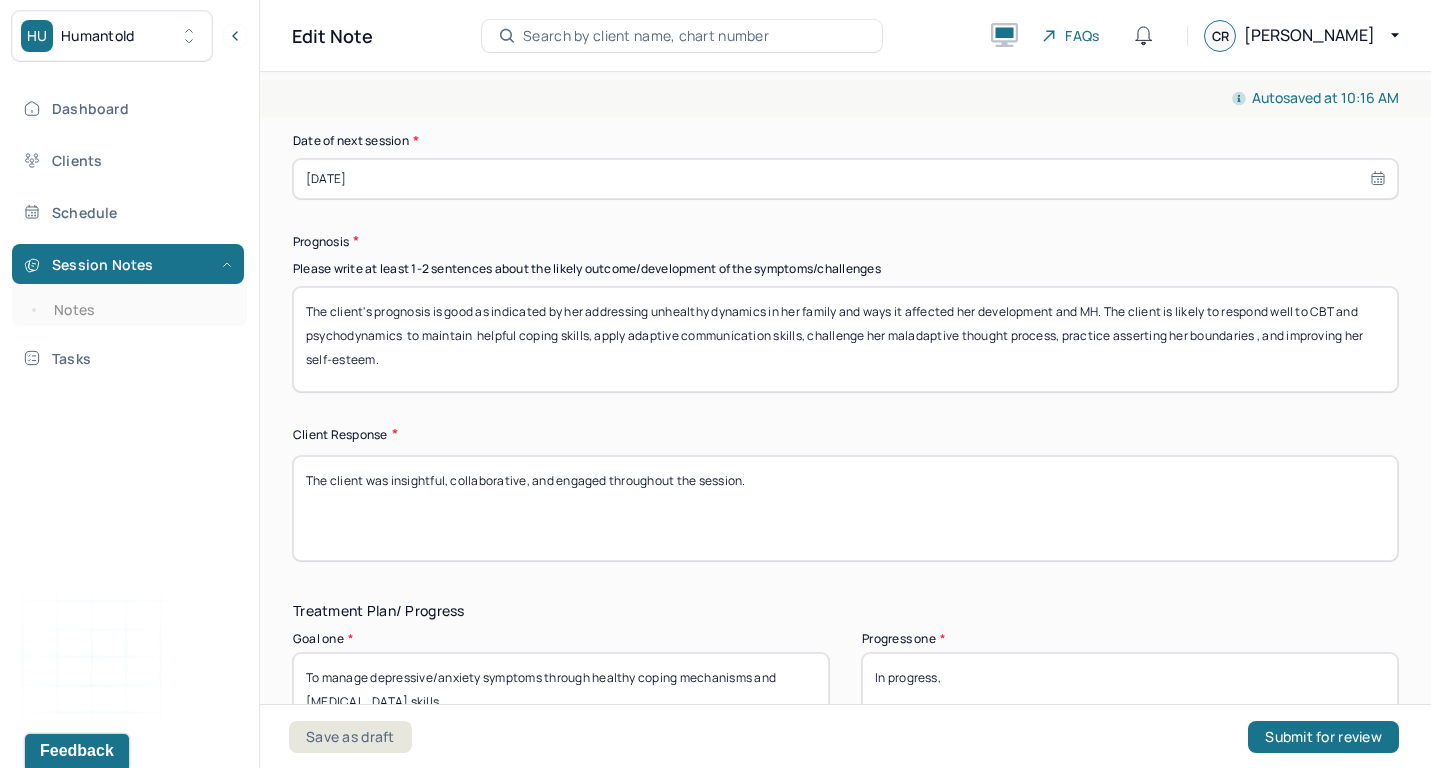 click on "The client's prognosis is good as indicated by her addressing unhealthy dynamics in her family and ways it affected her development and MH. The client is likely to respond well to CBT and psychodynamics  to engage in helpful coping skills, apply adaptive communication skills, challenge her maladaptive thought process, practice asserting her boundaries , and improving her self-esteem." at bounding box center [845, 339] 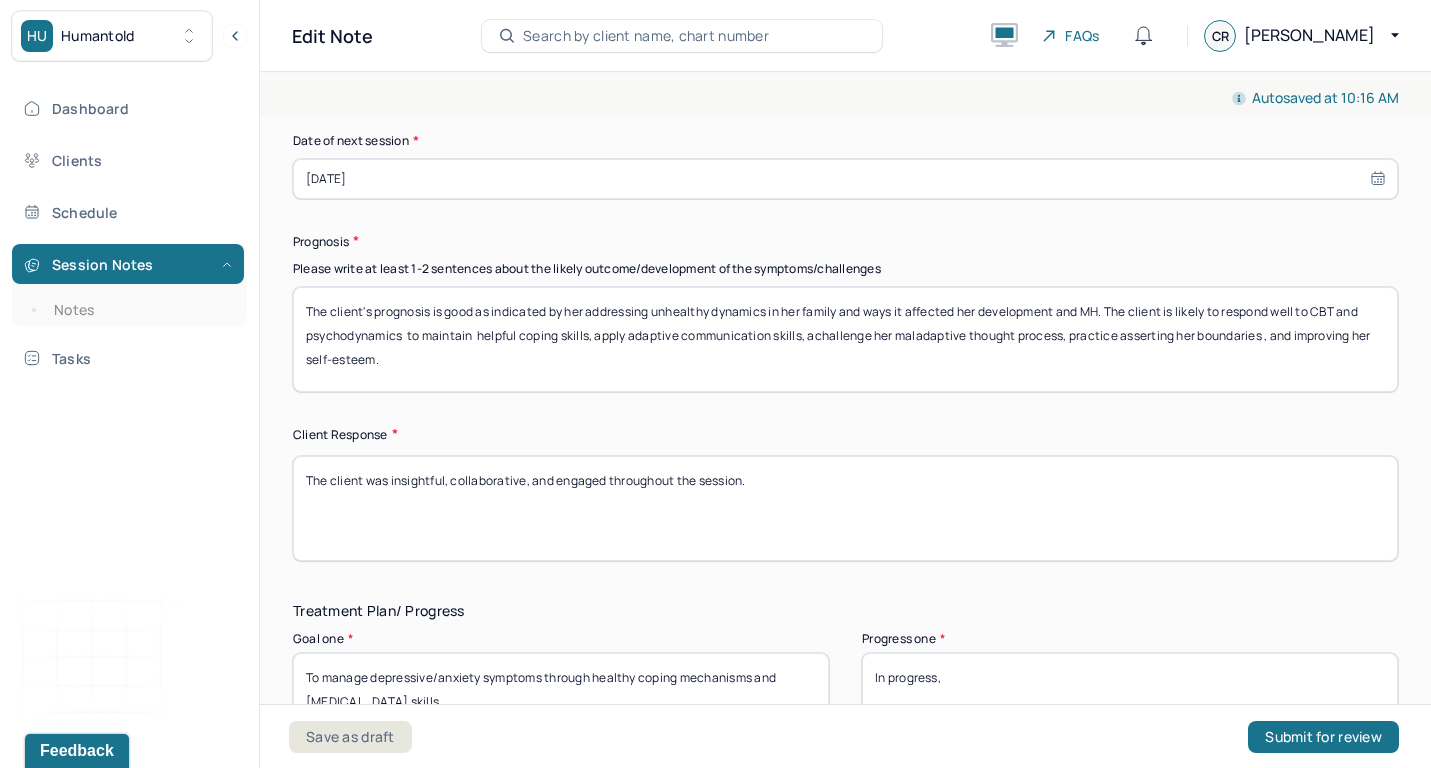 click on "The client's prognosis is good as indicated by her addressing unhealthy dynamics in her family and ways it affected her development and MH. The client is likely to respond well to CBT and psychodynamics  to maintain  helpful coping skills, apply adaptive communication skills, challenge her maladaptive thought process, practice asserting her boundaries , and improving her self-esteem." at bounding box center [845, 339] 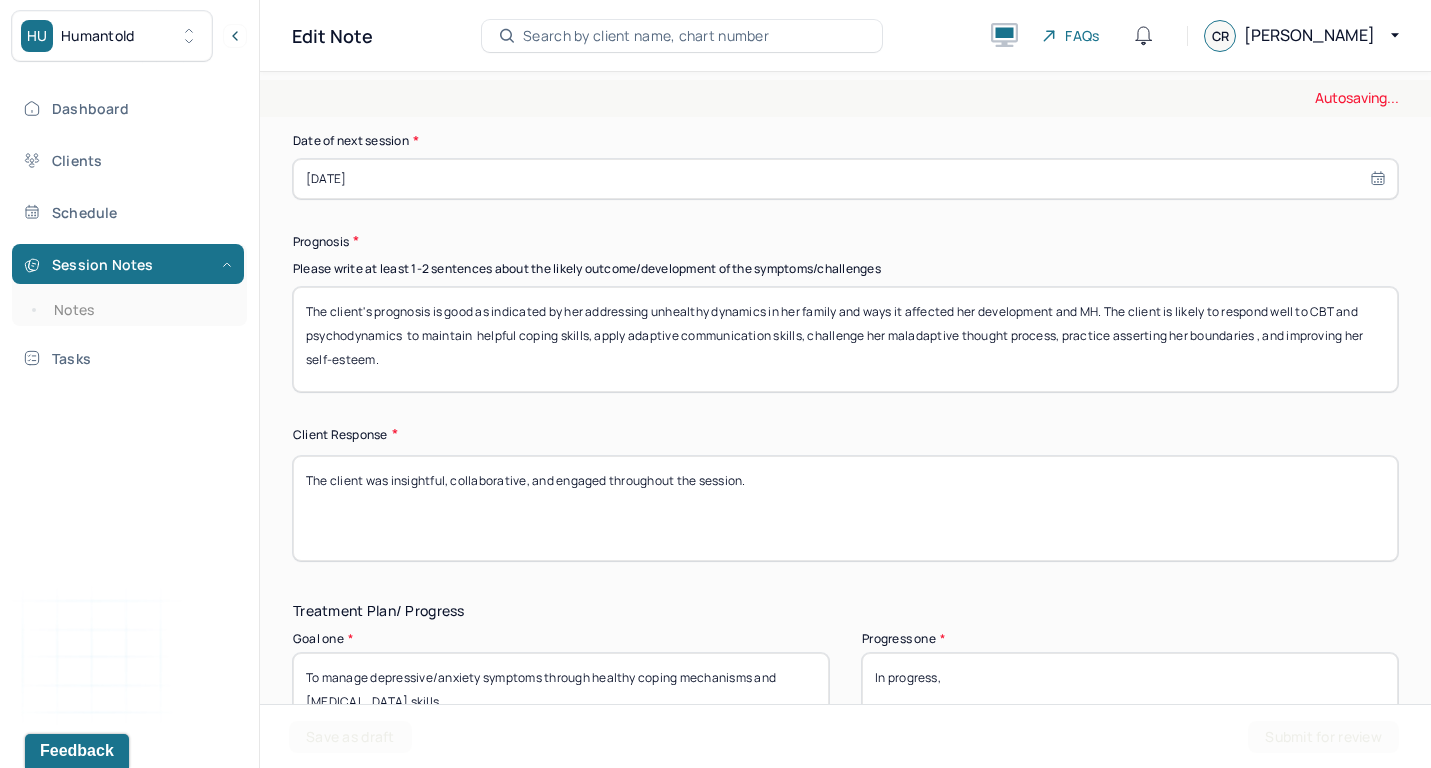 click on "The client's prognosis is good as indicated by her addressing unhealthy dynamics in her family and ways it affected her development and MH. The client is likely to respond well to CBT and psychodynamics  to maintain  helpful coping skills, apply adaptive communication skills, challenge her maladaptive thought process, practice asserting her boundaries , and improving her self-esteem." at bounding box center [845, 339] 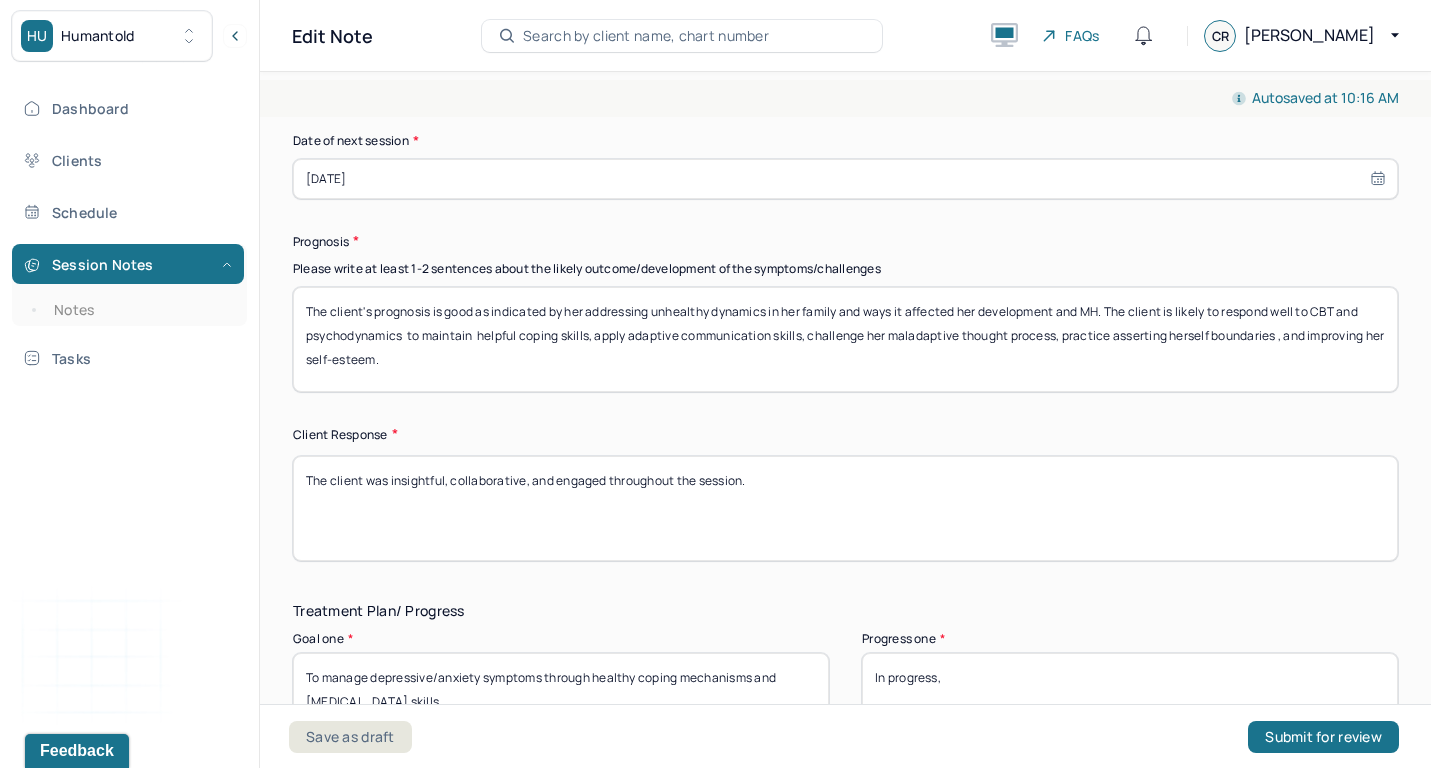 click on "The client's prognosis is good as indicated by her addressing unhealthy dynamics in her family and ways it affected her development and MH. The client is likely to respond well to CBT and psychodynamics  to maintain  helpful coping skills, apply adaptive communication skills, challenge her maladaptive thought process, practice asserting her boundaries , and improving her self-esteem." at bounding box center [845, 339] 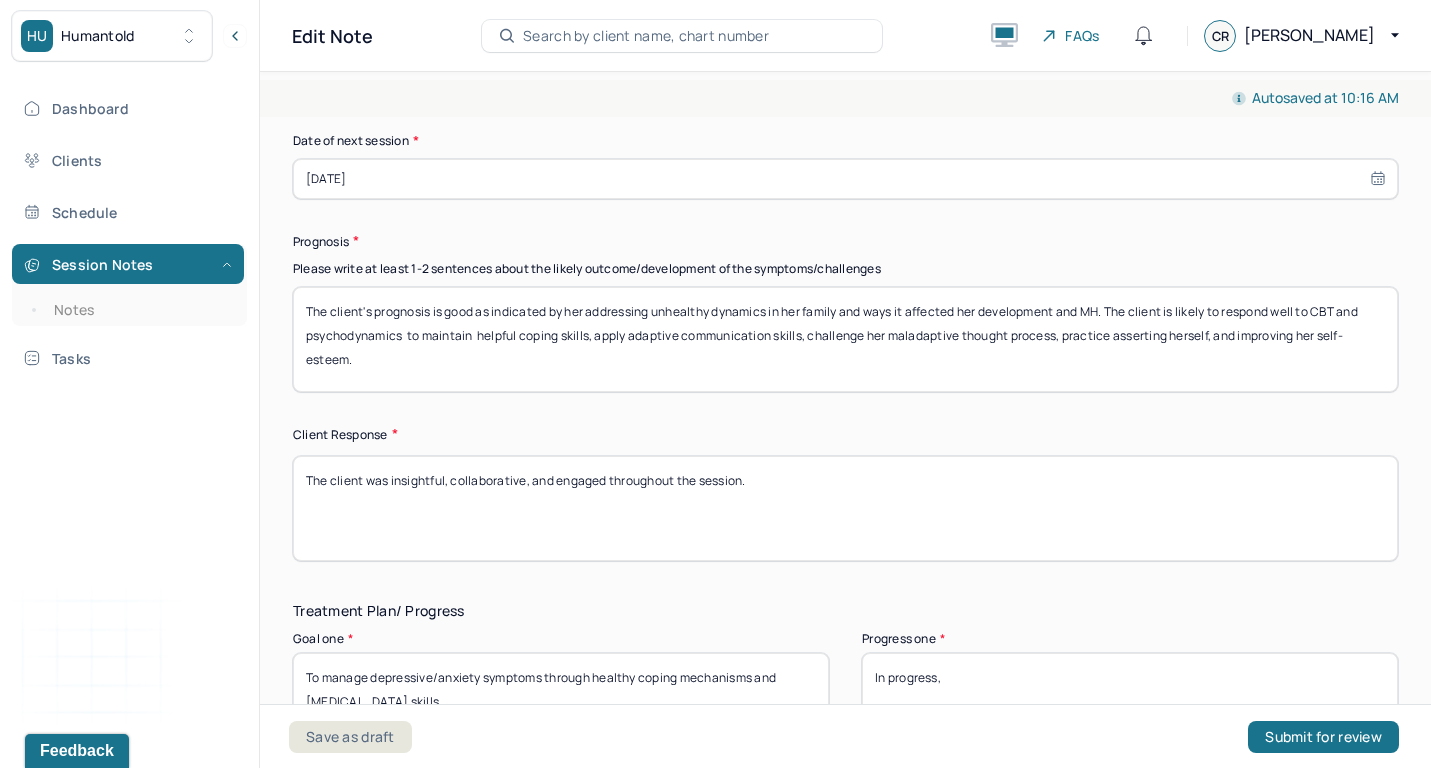 click on "The client's prognosis is good as indicated by her addressing unhealthy dynamics in her family and ways it affected her development and MH. The client is likely to respond well to CBT and psychodynamics  to maintain  helpful coping skills, apply adaptive communication skills, challenge her maladaptive thought process, practice asserting her boundaries , and improving her self-esteem." at bounding box center [845, 339] 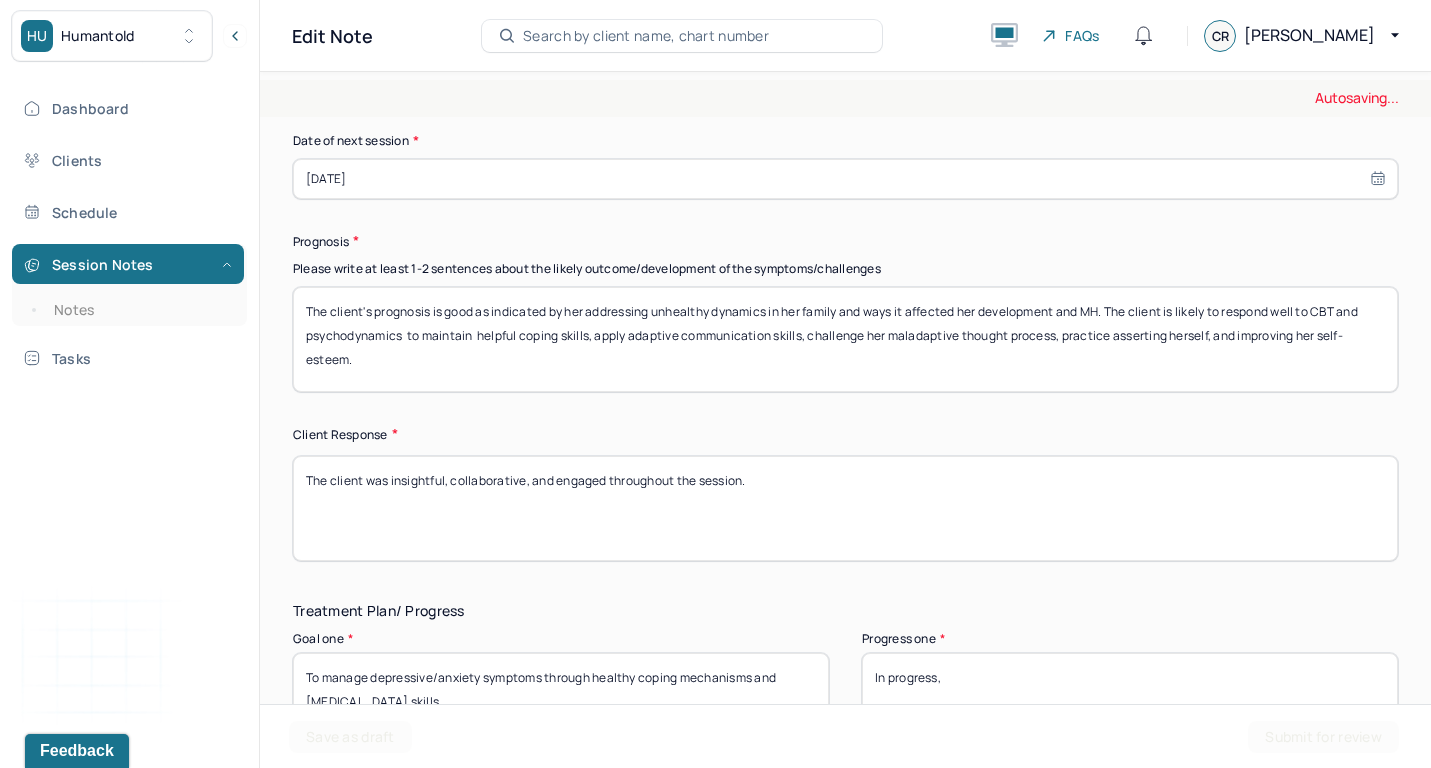 click on "The client's prognosis is good as indicated by her addressing unhealthy dynamics in her family and ways it affected her development and MH. The client is likely to respond well to CBT and psychodynamics  to maintain  helpful coping skills, apply adaptive communication skills, challenge her maladaptive thought process, practice asserting her boundaries , and improving her self-esteem." at bounding box center (845, 339) 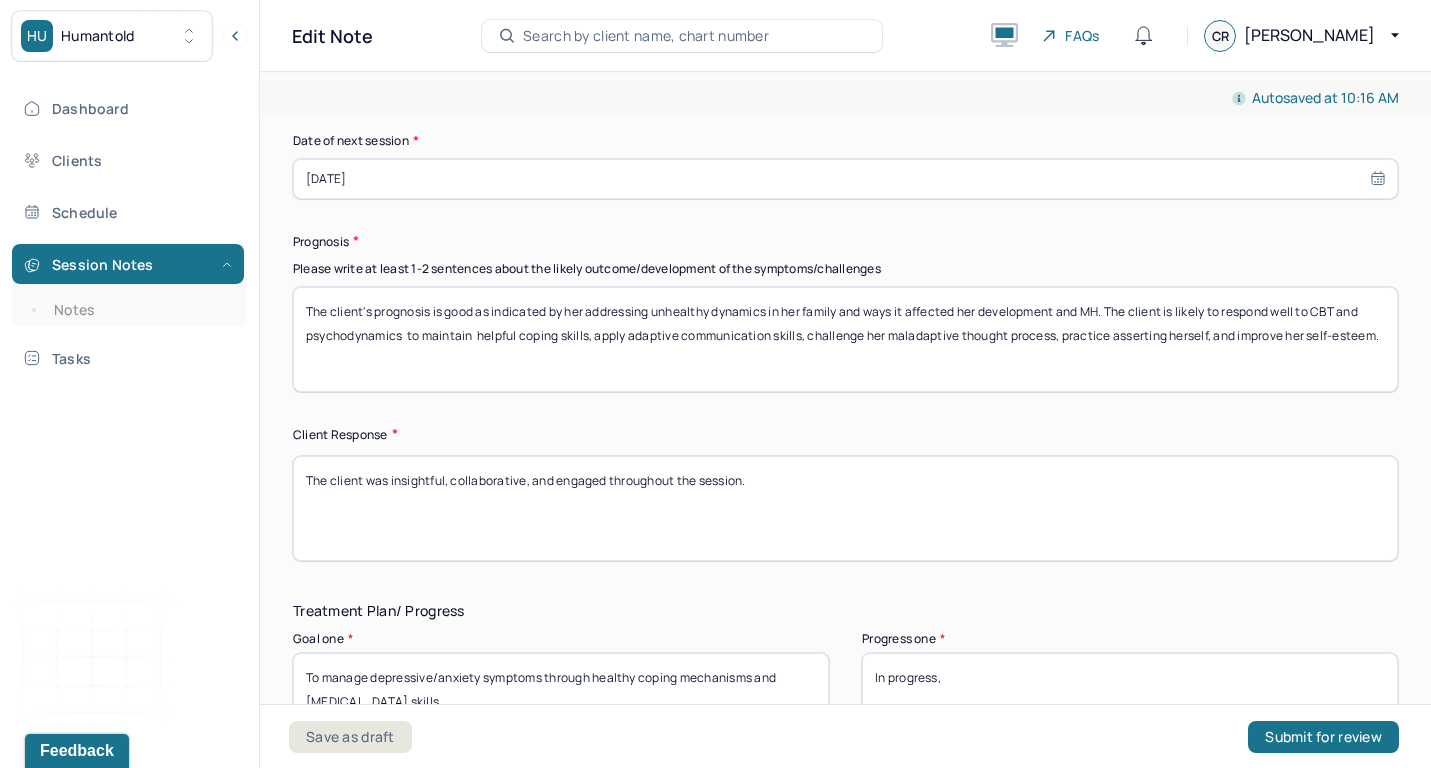 click on "The client's prognosis is good as indicated by her addressing unhealthy dynamics in her family and ways it affected her development and MH. The client is likely to respond well to CBT and psychodynamics  to maintain  helpful coping skills, apply adaptive communication skills, challenge her maladaptive thought process, practice asserting herself, and improving her self-esteem." at bounding box center [845, 339] 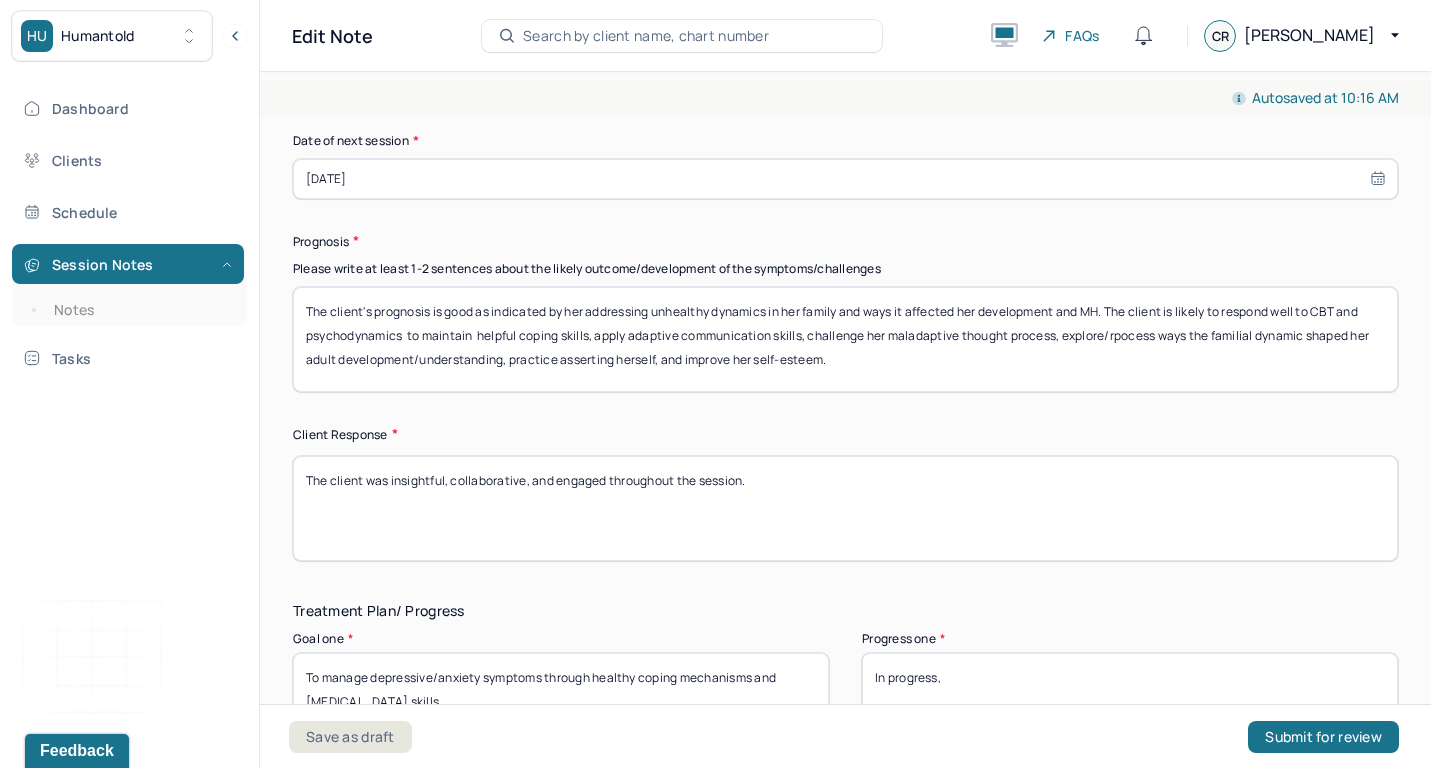 click on "The client's prognosis is good as indicated by her addressing unhealthy dynamics in her family and ways it affected her development and MH. The client is likely to respond well to CBT and psychodynamics  to maintain  helpful coping skills, apply adaptive communication skills, challenge her maladaptive thought process, practice asserting herself, and improving her self-esteem." at bounding box center (845, 339) 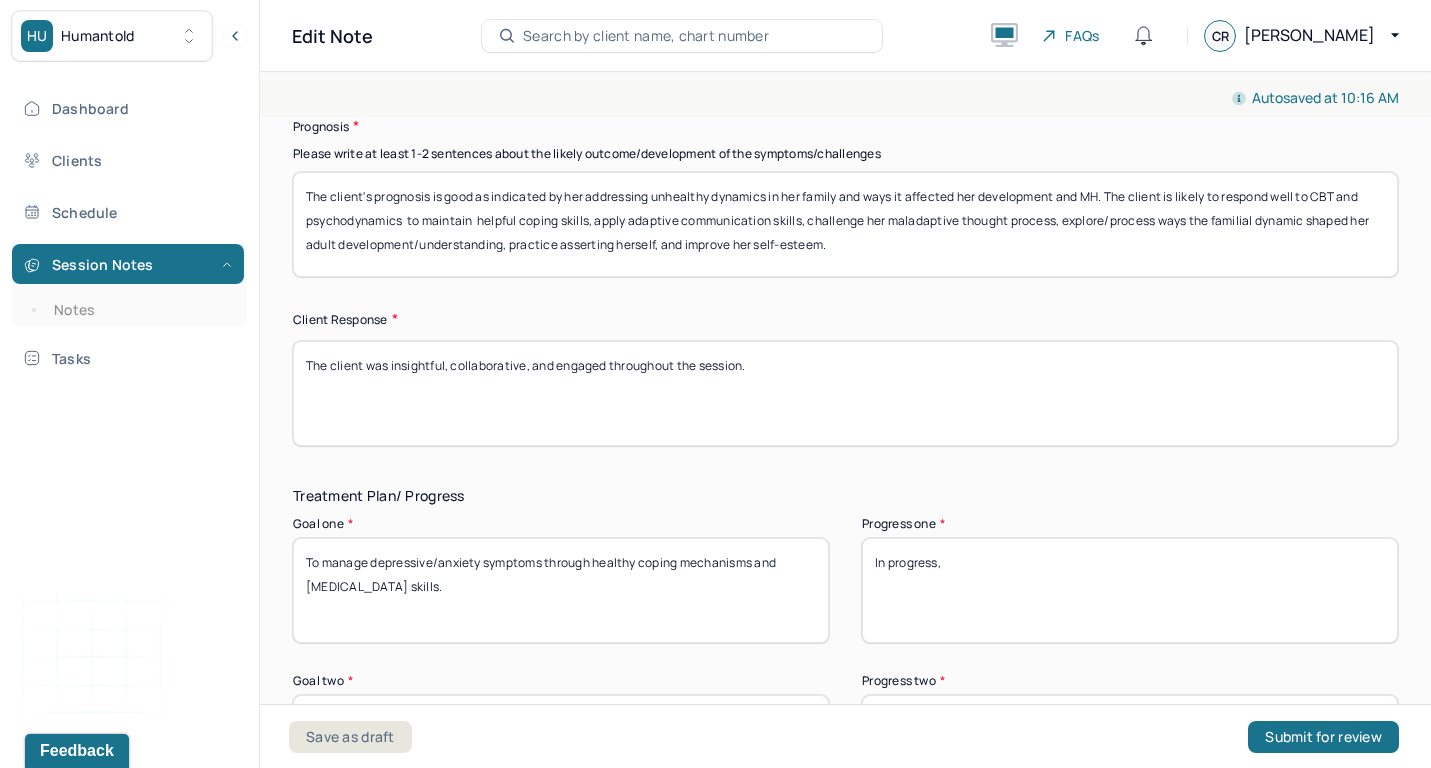 scroll, scrollTop: 3043, scrollLeft: 0, axis: vertical 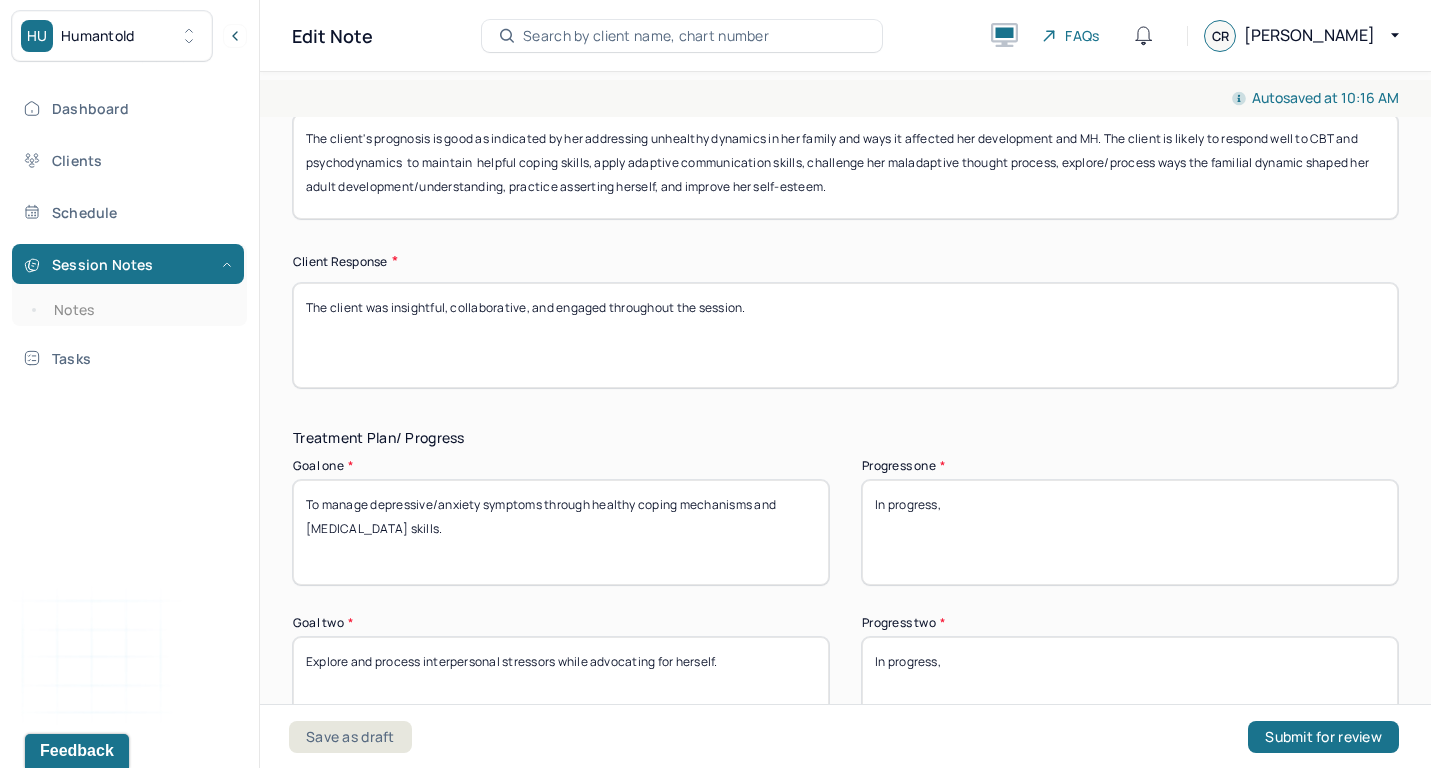 type on "The client's prognosis is good as indicated by her addressing unhealthy dynamics in her family and ways it affected her development and MH. The client is likely to respond well to CBT and psychodynamics  to maintain  helpful coping skills, apply adaptive communication skills, challenge her maladaptive thought process, explore/process ways the familial dynamic shaped her adult development/understanding, practice asserting herself, and improve her self-esteem." 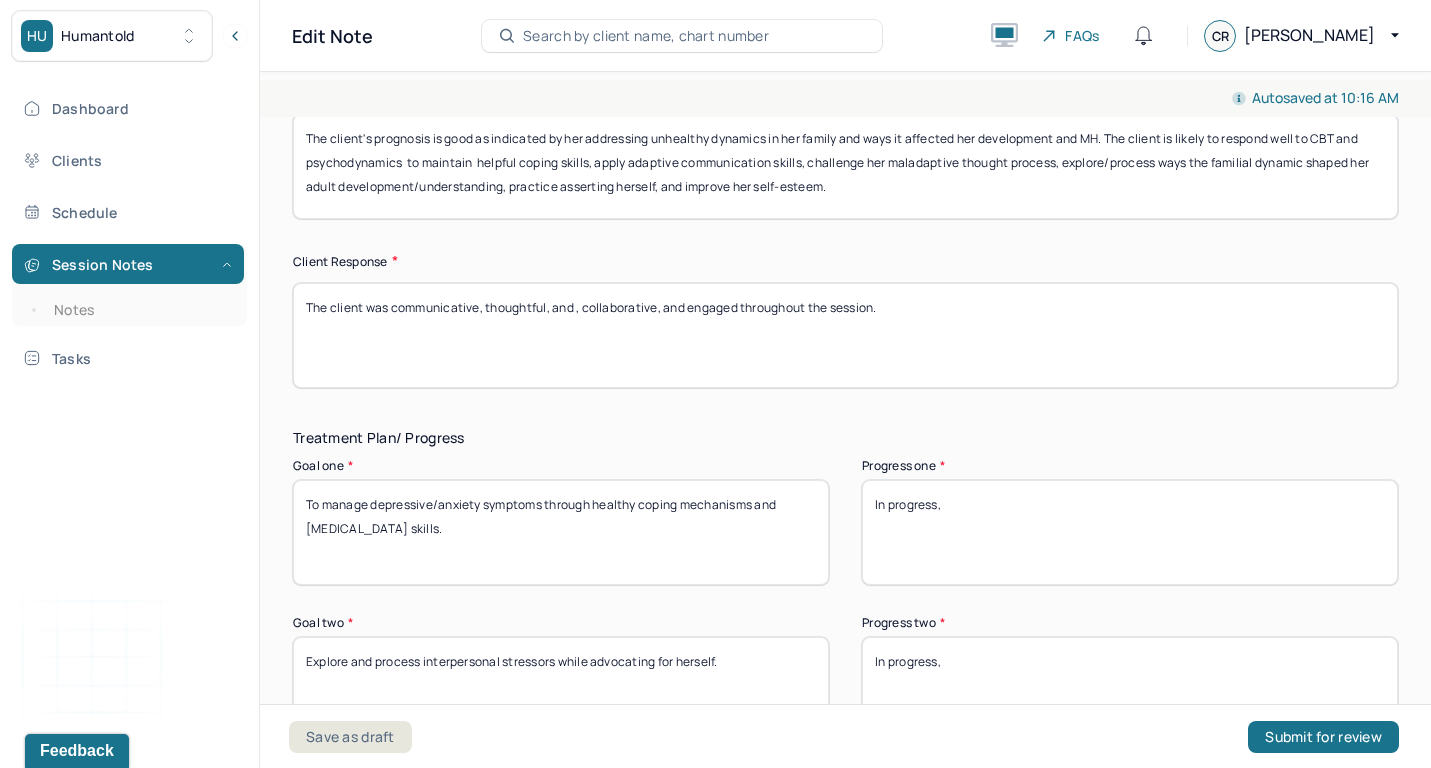 drag, startPoint x: 576, startPoint y: 305, endPoint x: 661, endPoint y: 306, distance: 85.00588 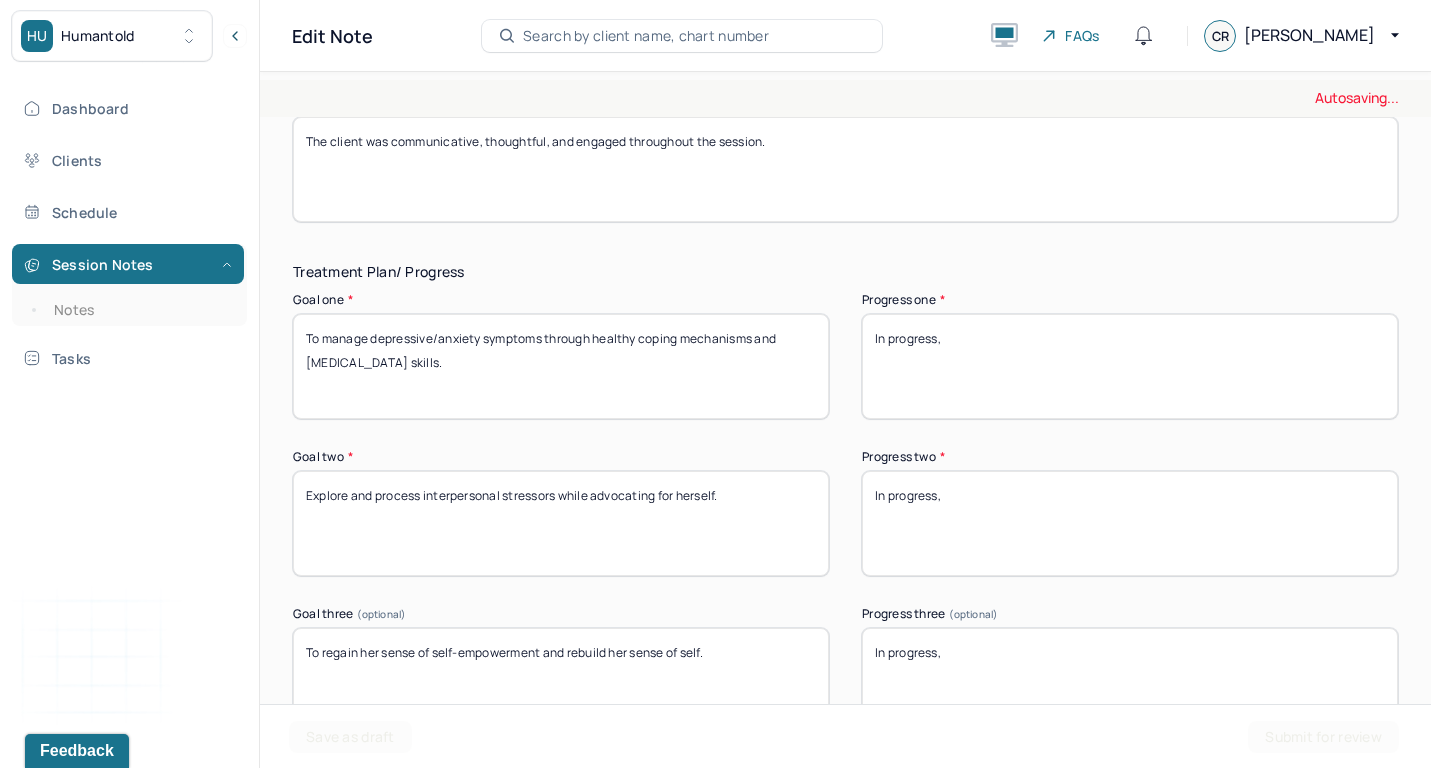 scroll, scrollTop: 3250, scrollLeft: 0, axis: vertical 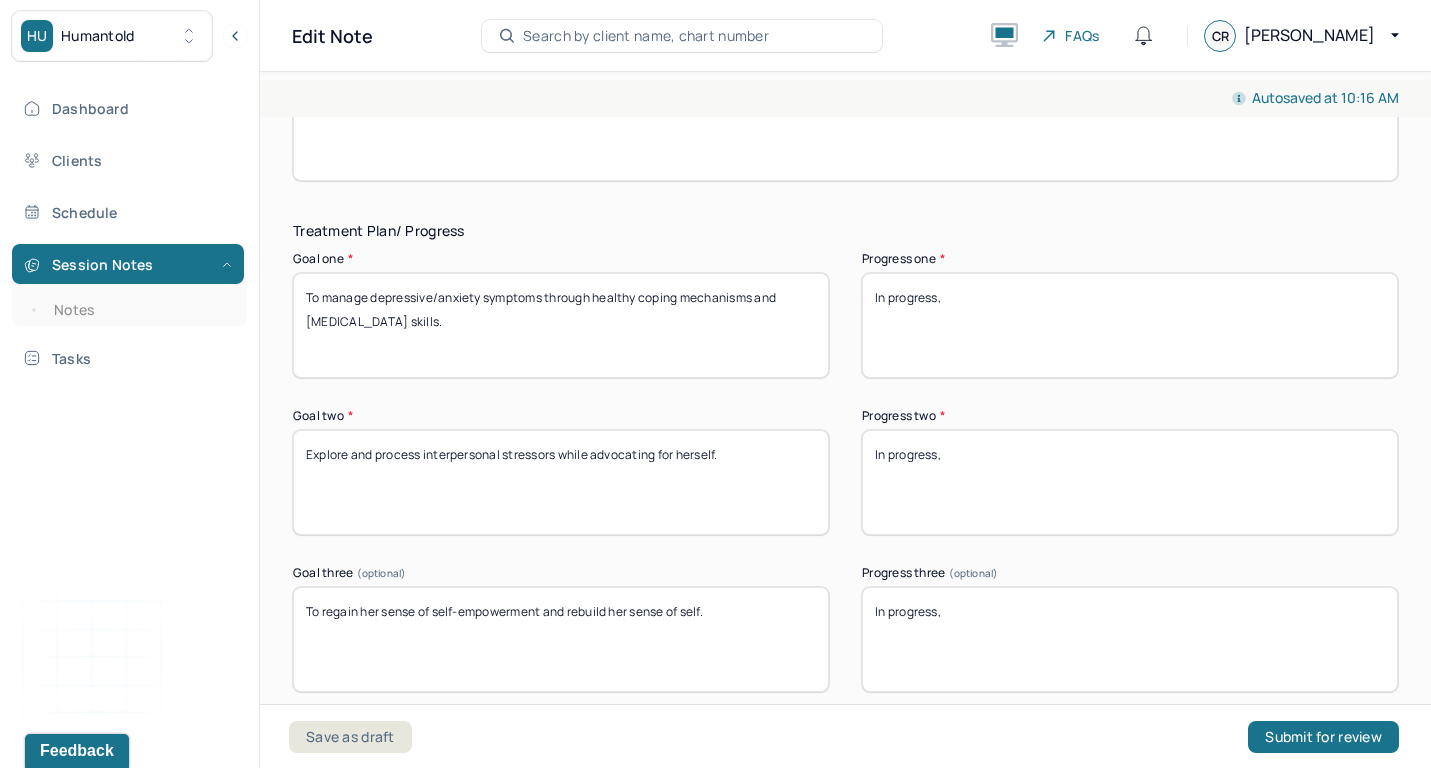 type on "The client was communicative, thoughtful, and engaged throughout the session." 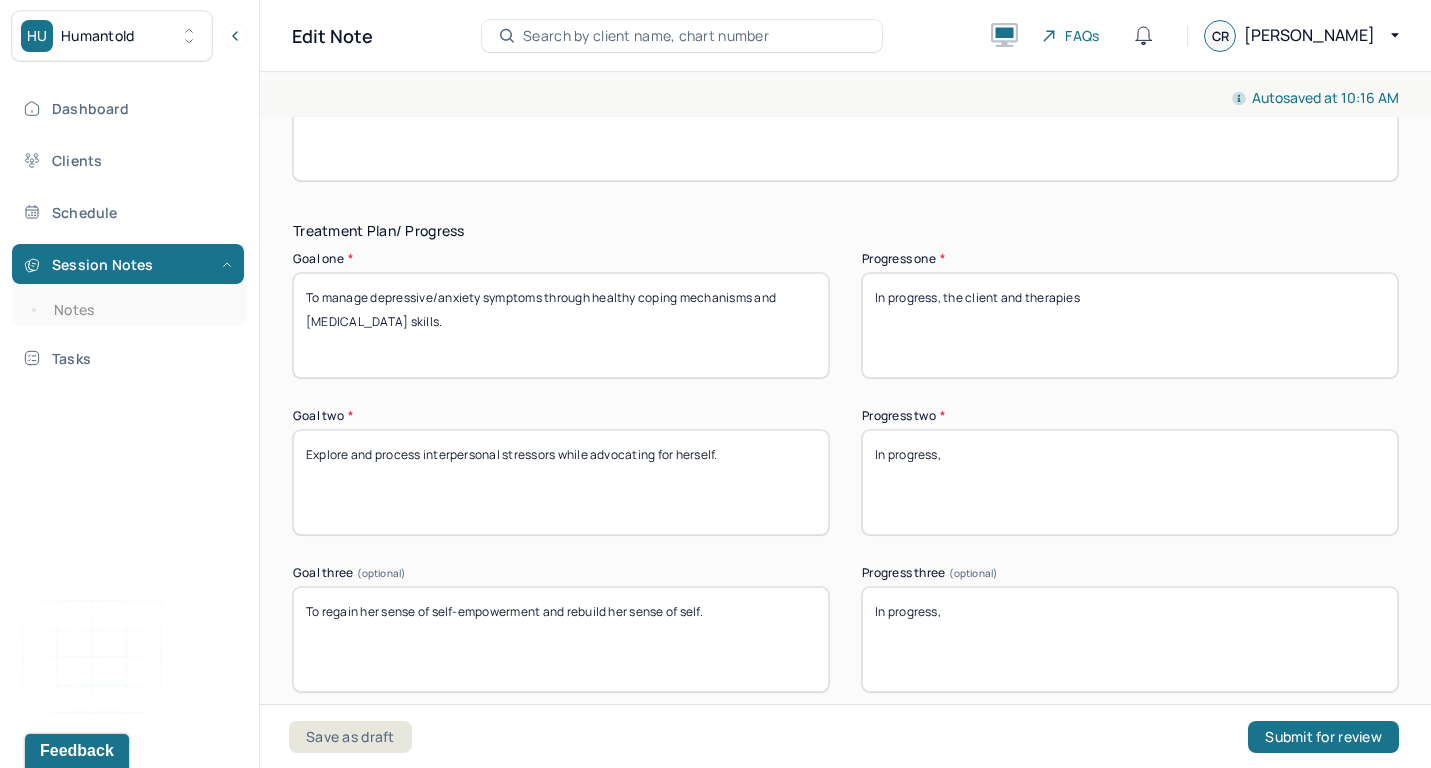 drag, startPoint x: 1001, startPoint y: 292, endPoint x: 1192, endPoint y: 316, distance: 192.50195 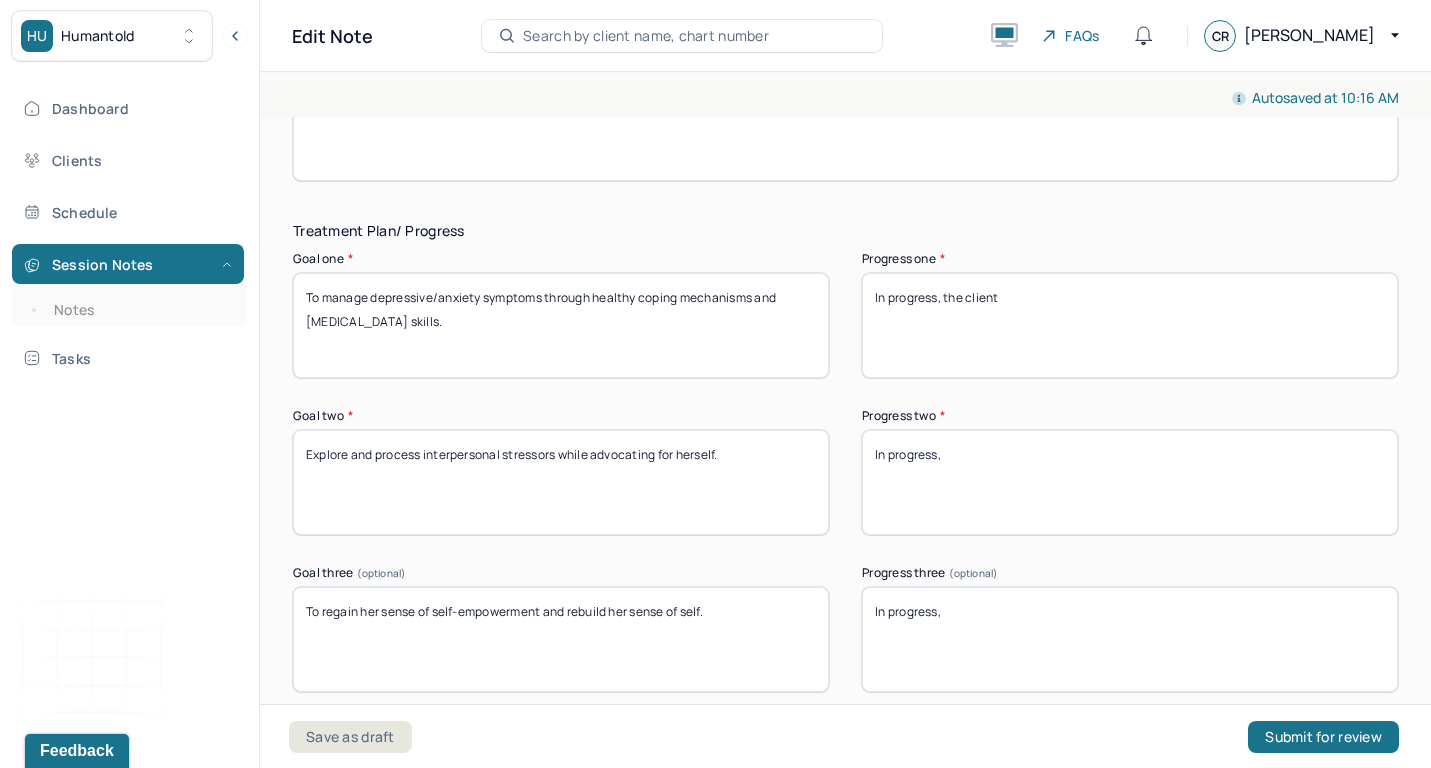 click on "In progress," at bounding box center [1130, 325] 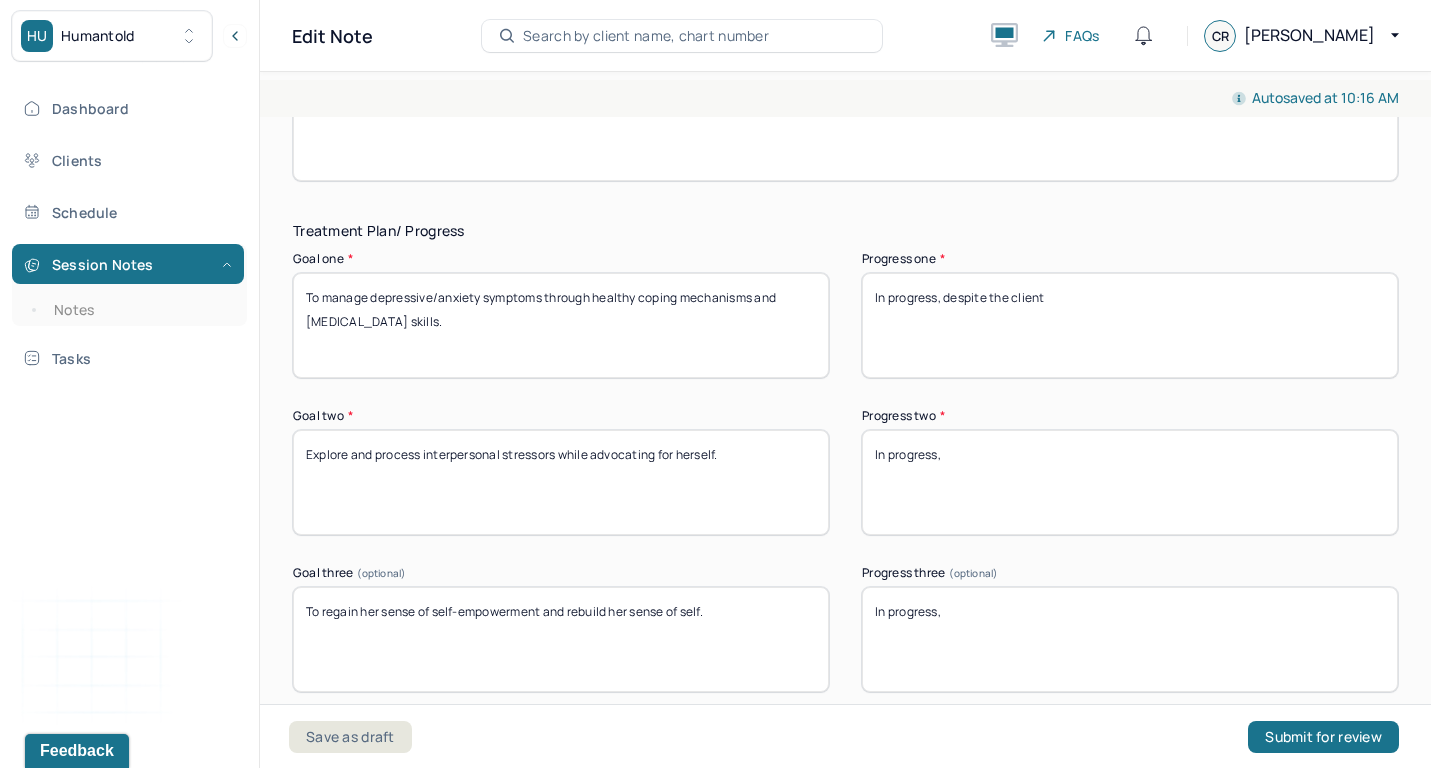 click on "In progress," at bounding box center [1130, 325] 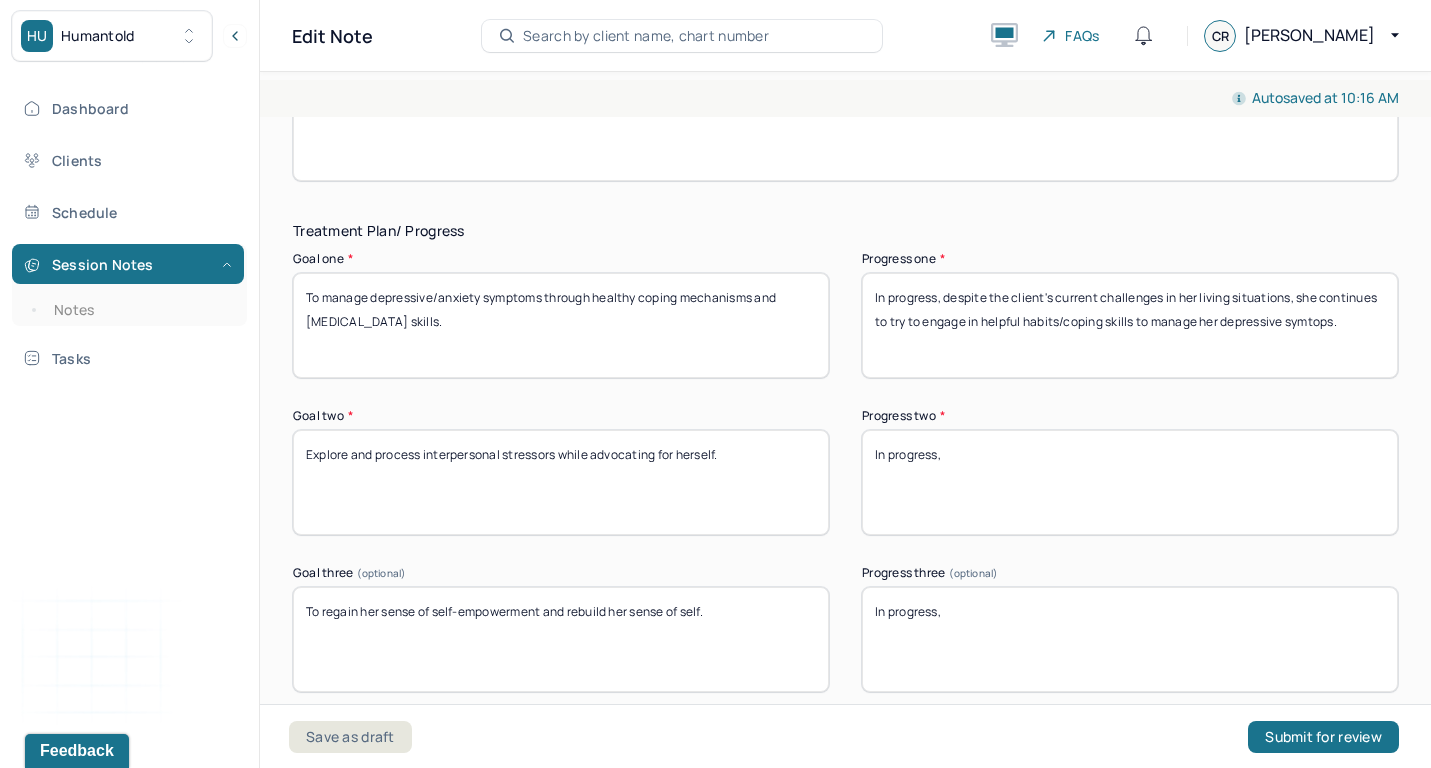 click on "In progress," at bounding box center [1130, 325] 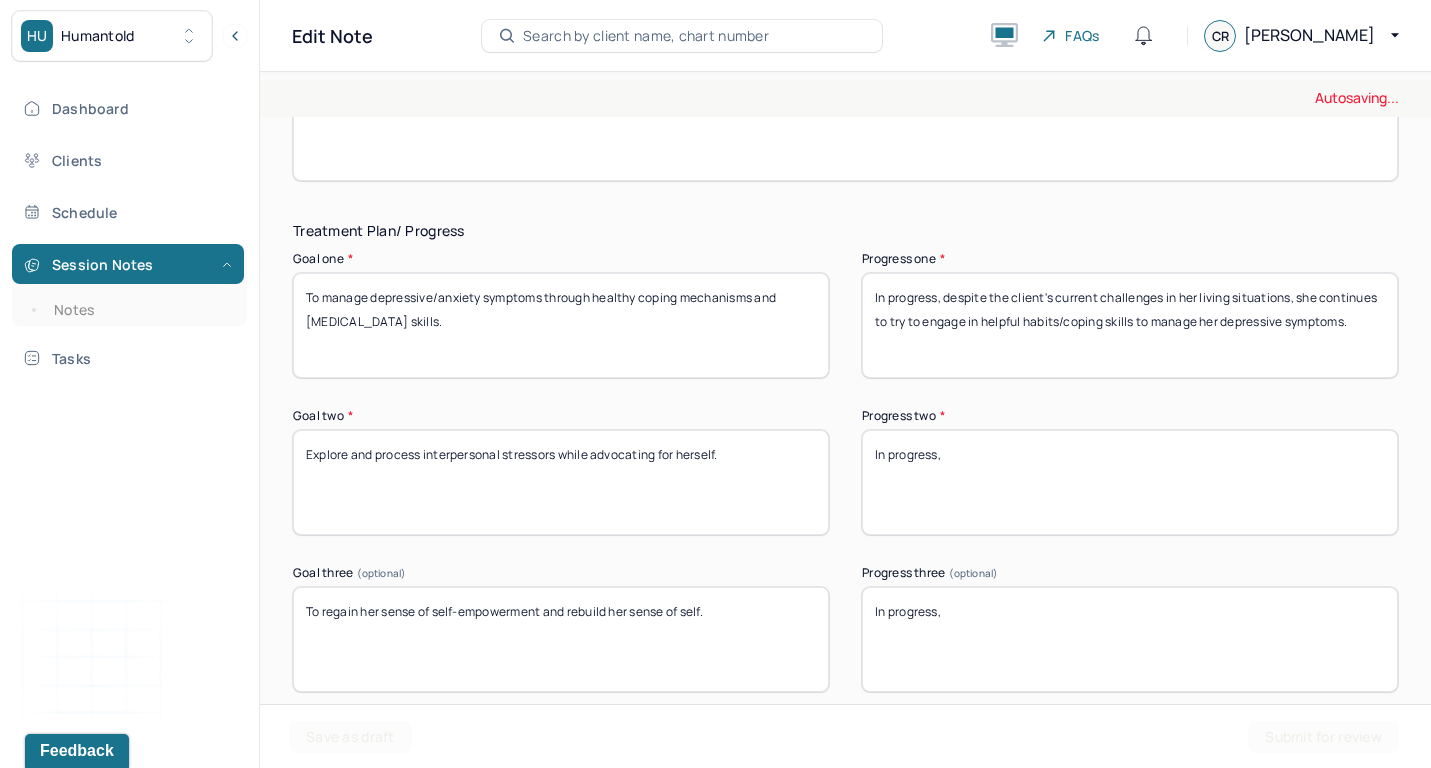 type on "In progress, despite the client's current challenges in her living situations, she continues to try to engage in helpful habits/coping skills to manage her depressive symptoms." 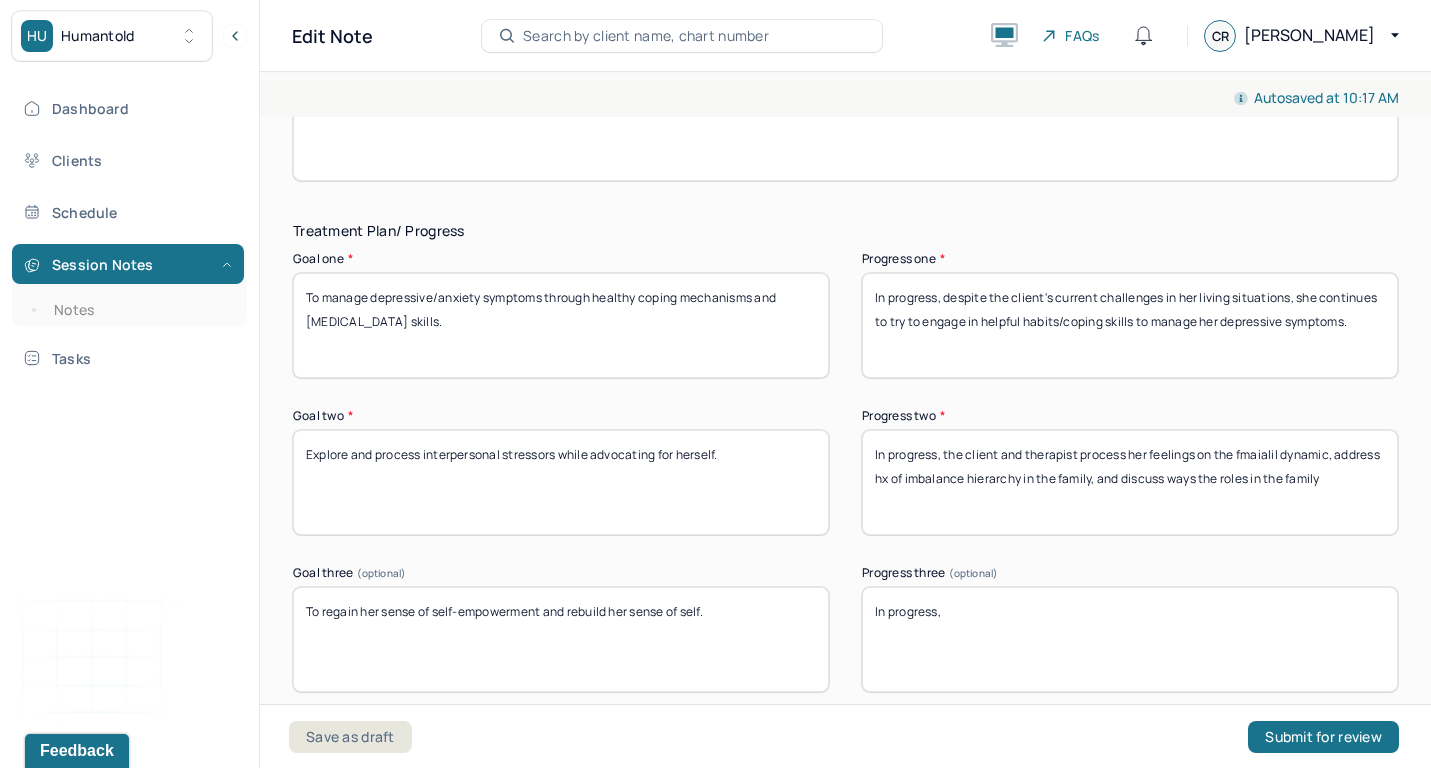 click on "In progress," at bounding box center (1130, 482) 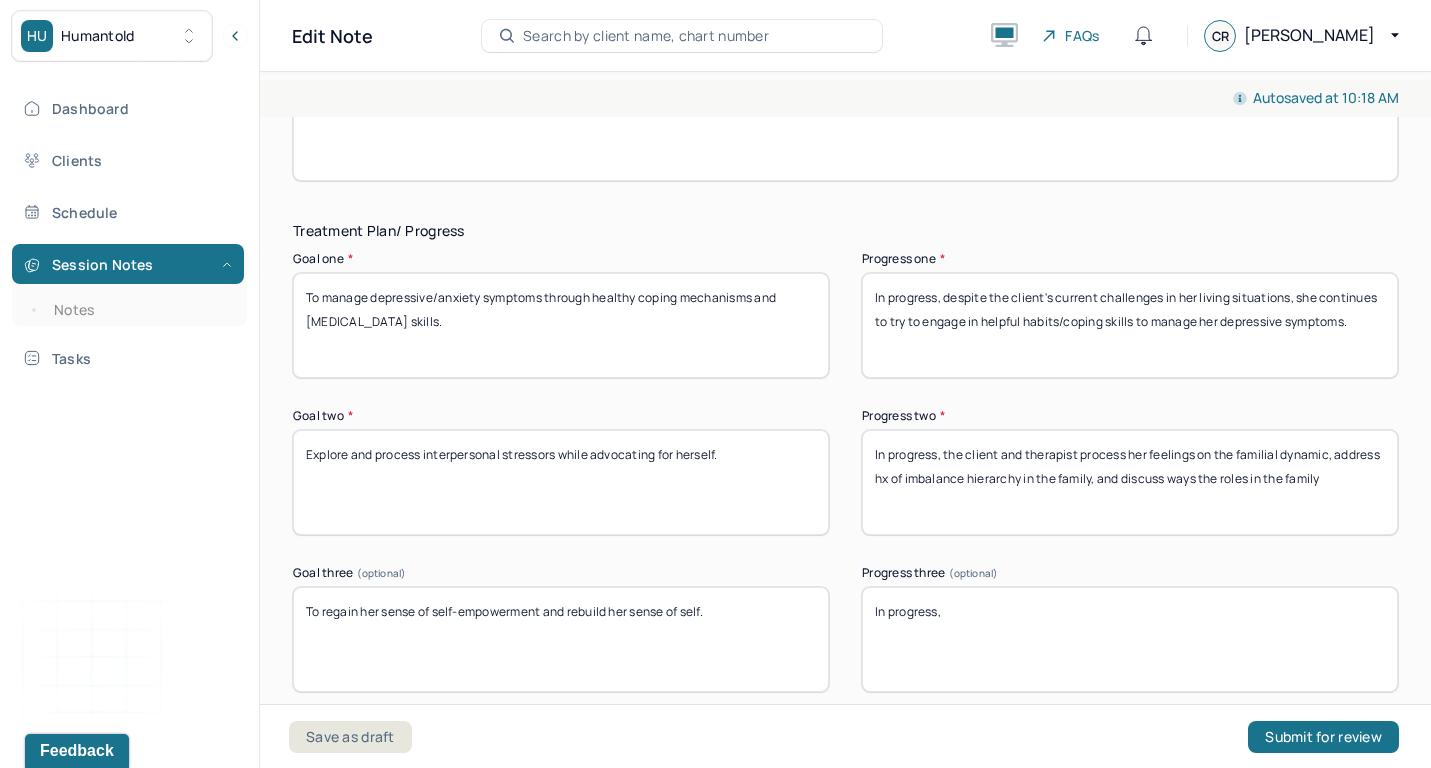 click on "In progress, the client and therapist process her feelings on the fmaialil dynamic, address hx of imbalance hierarchy in the family, and discuss ways the roles in the family" at bounding box center [1130, 482] 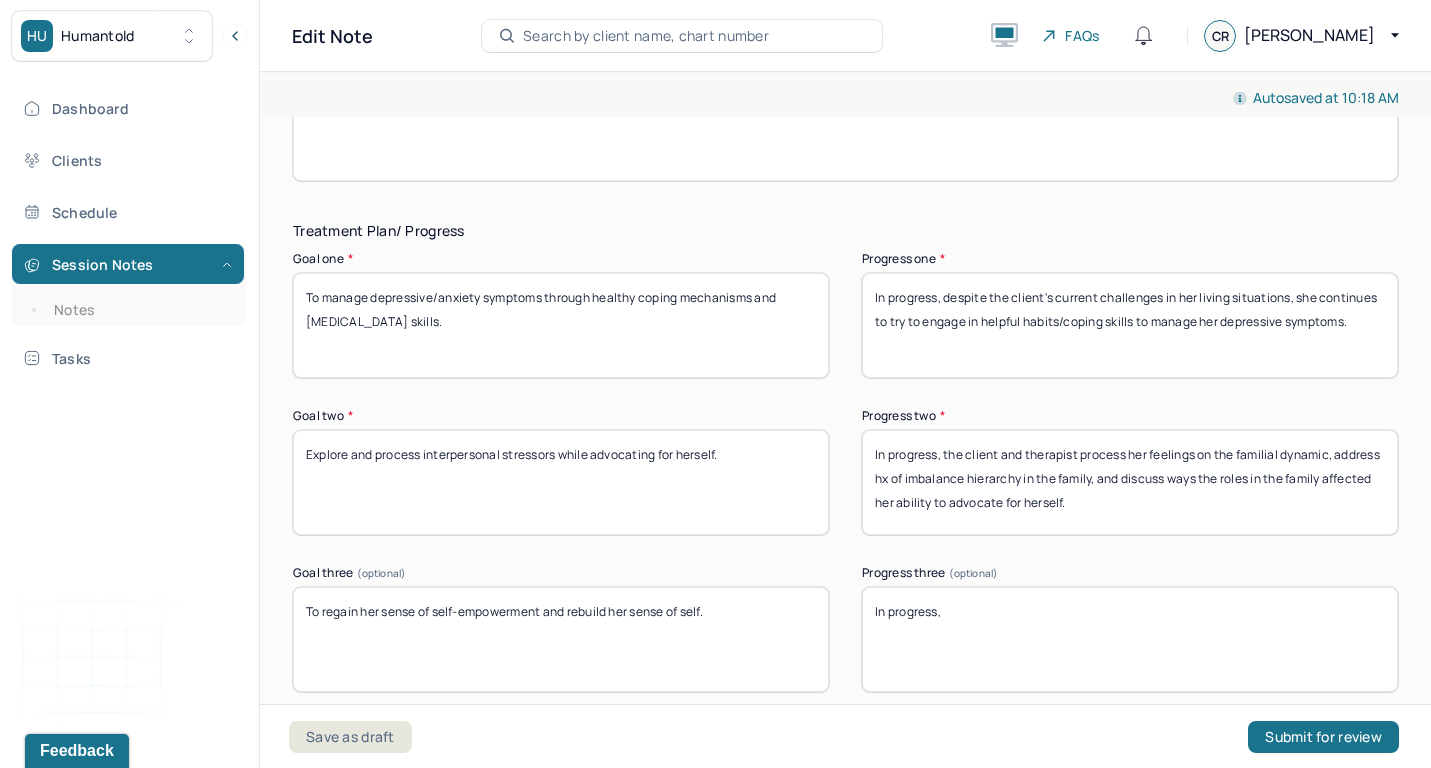 type on "In progress, the client and therapist process her feelings on the familial dynamic, address hx of imbalance hierarchy in the family, and discuss ways the roles in the family affected her ability to advocate for herself." 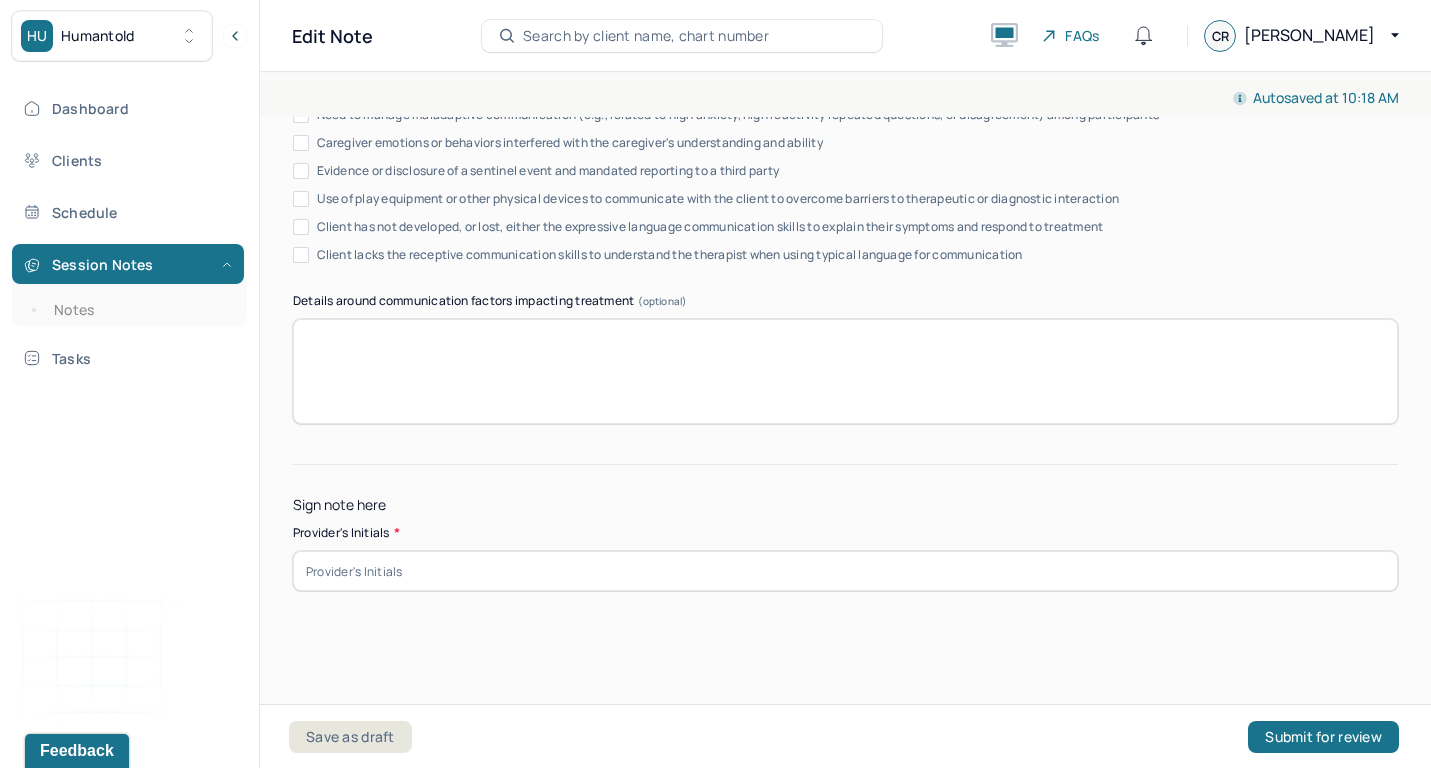 type on "In progress, the client and therapist discuss ways to practice engaging in self-empowerment and staying mindful of being more considerate of herself vs. solely thinking of others." 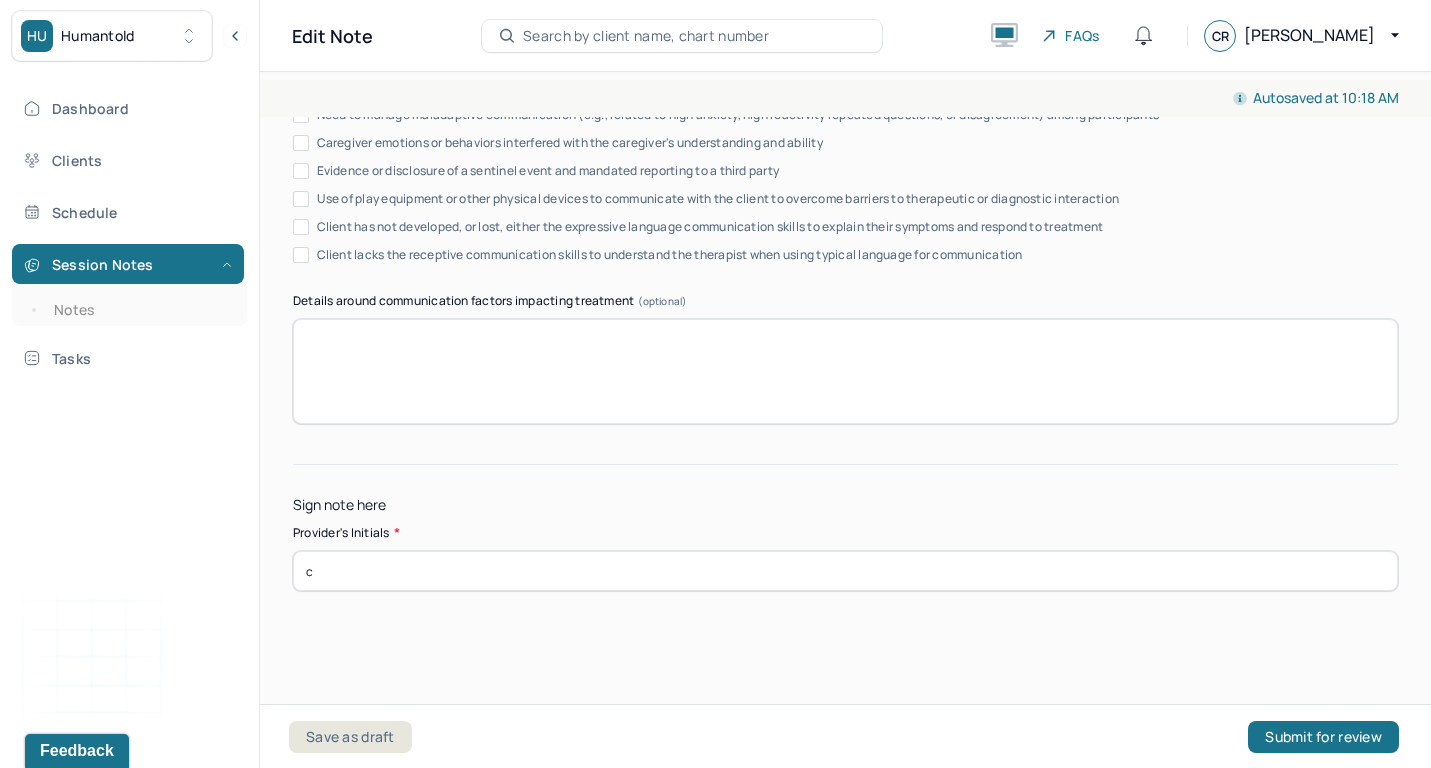 click on "c" at bounding box center (845, 571) 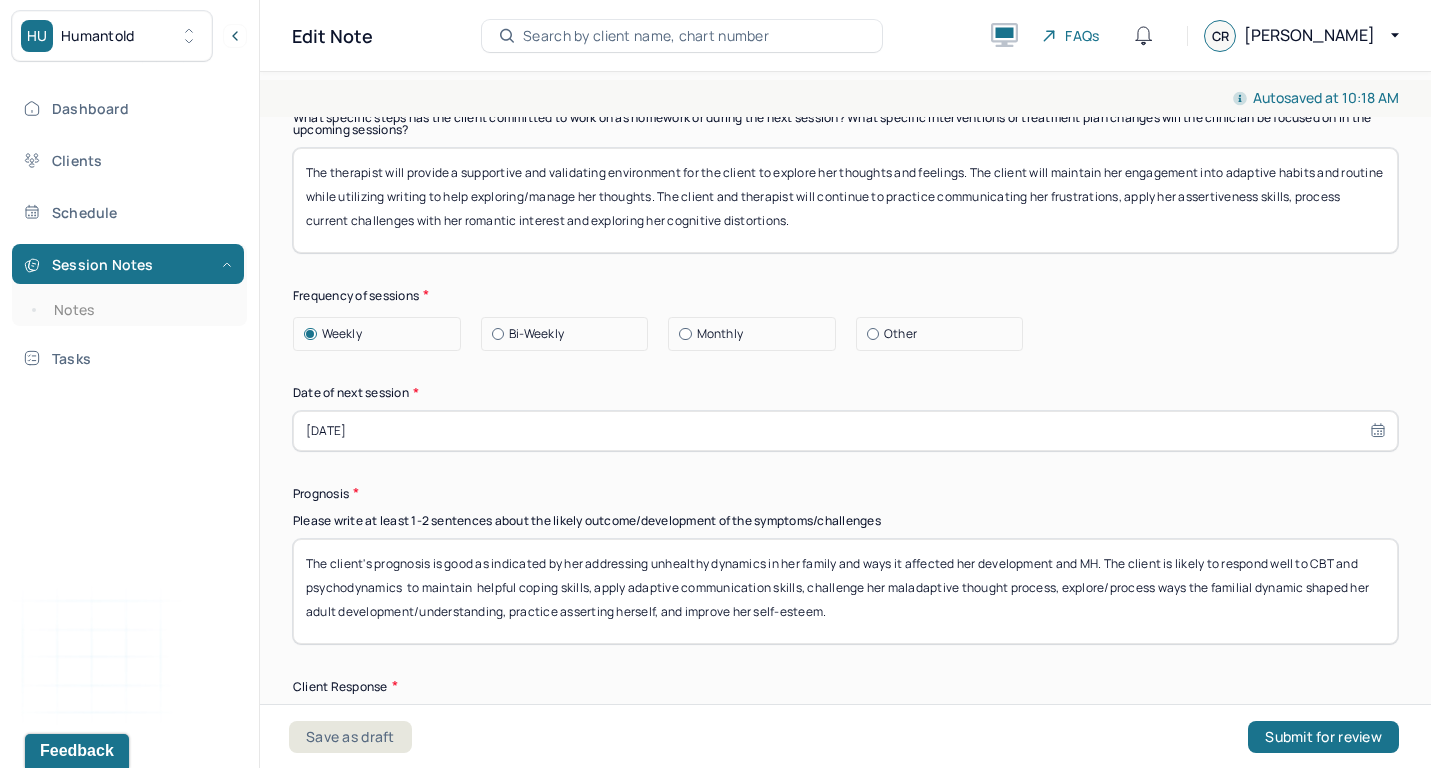 scroll, scrollTop: 2515, scrollLeft: 0, axis: vertical 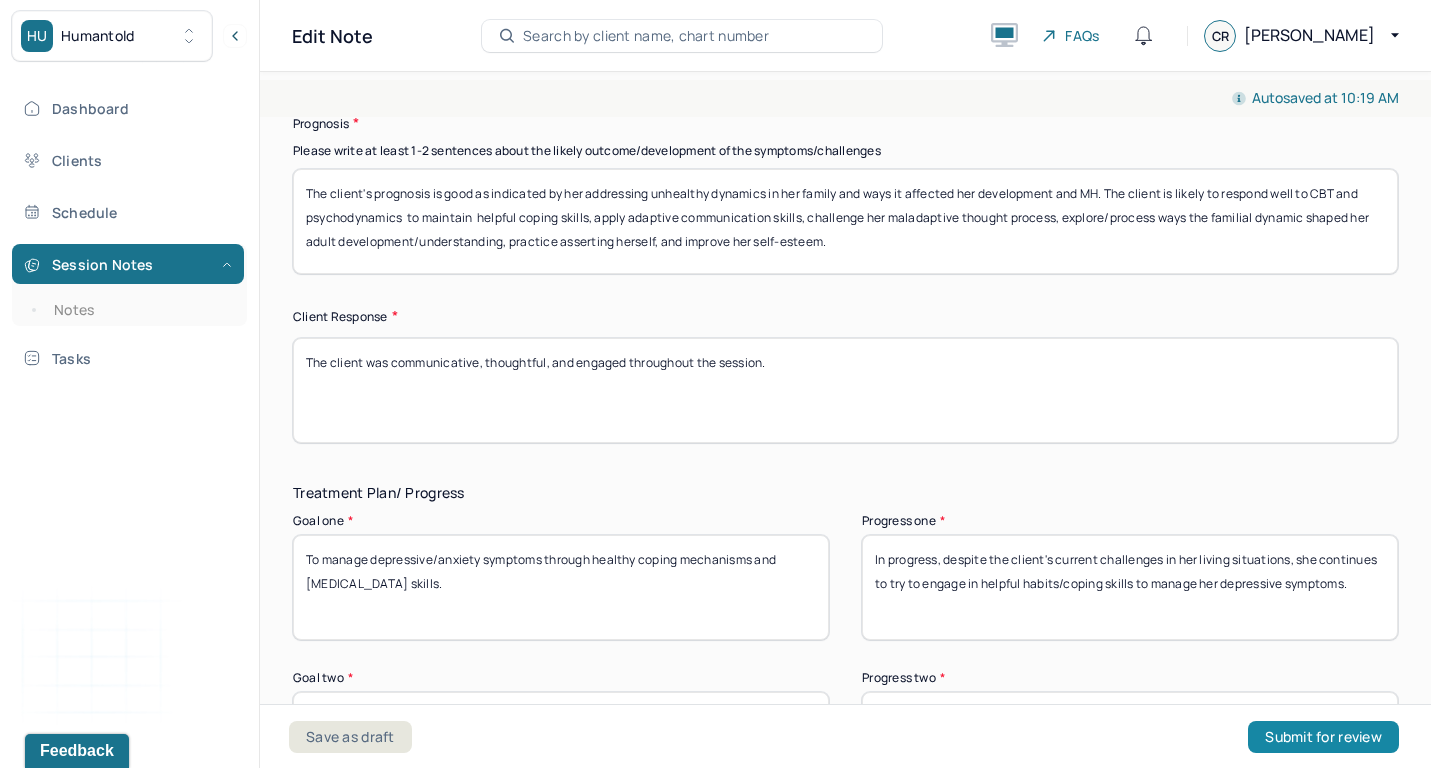type on "cr" 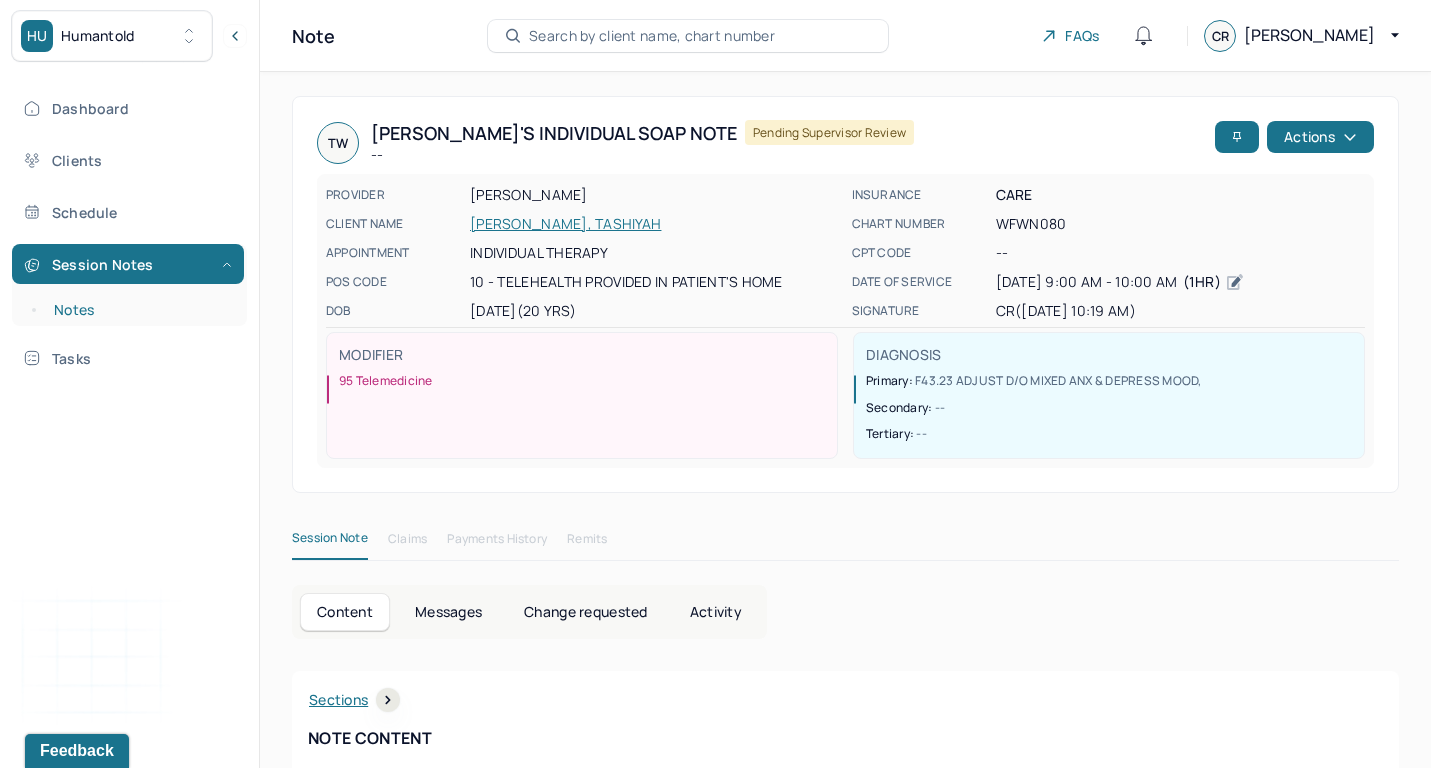 click on "Notes" at bounding box center (139, 310) 